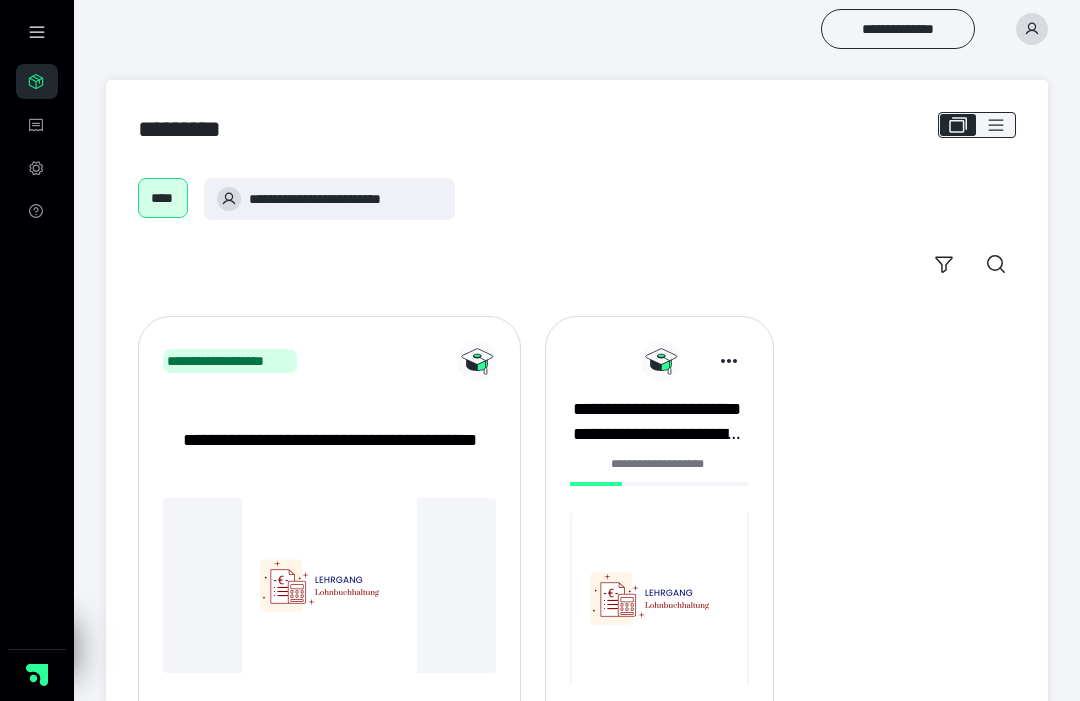 scroll, scrollTop: 0, scrollLeft: 0, axis: both 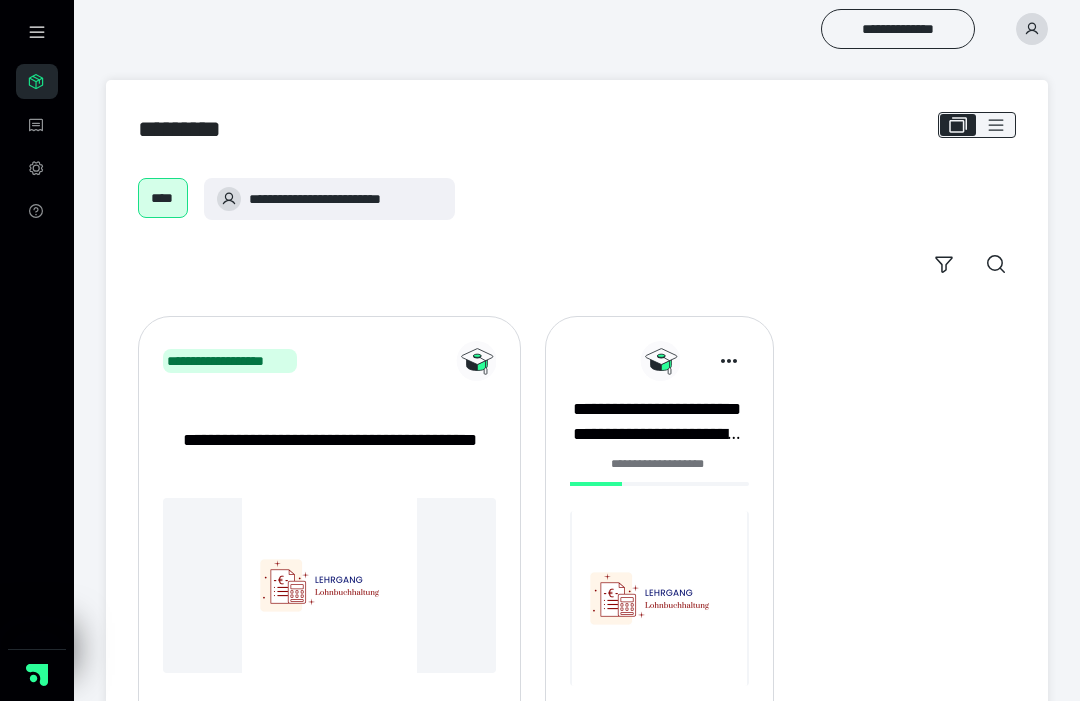 click on "**********" at bounding box center (656, 422) 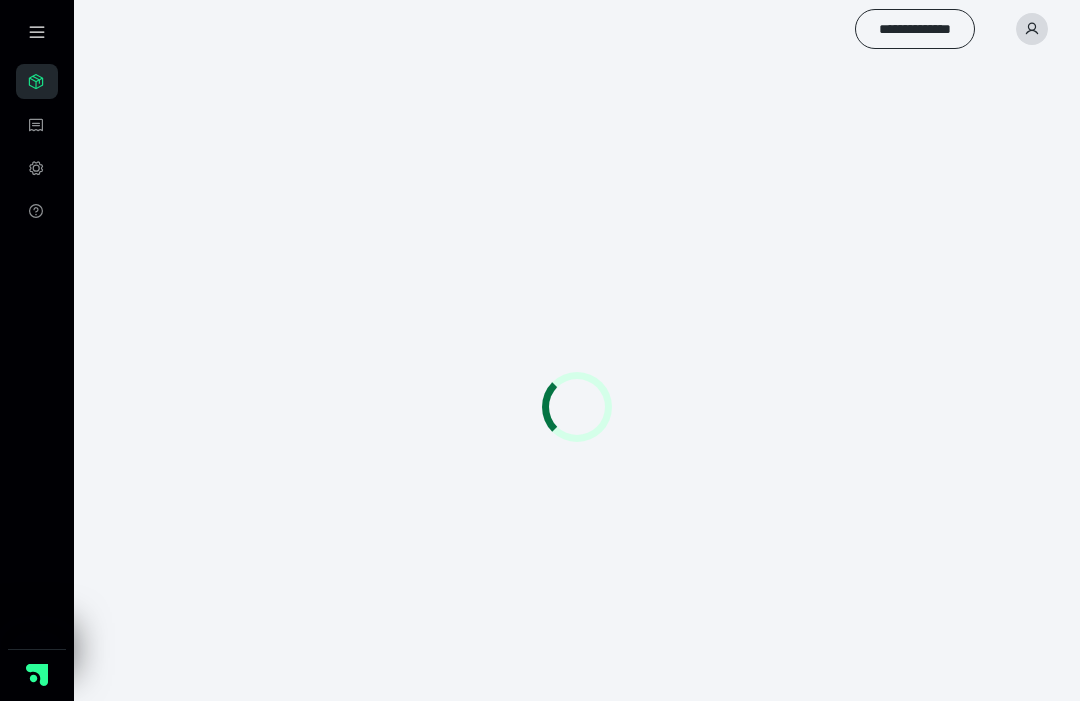 scroll, scrollTop: 0, scrollLeft: 0, axis: both 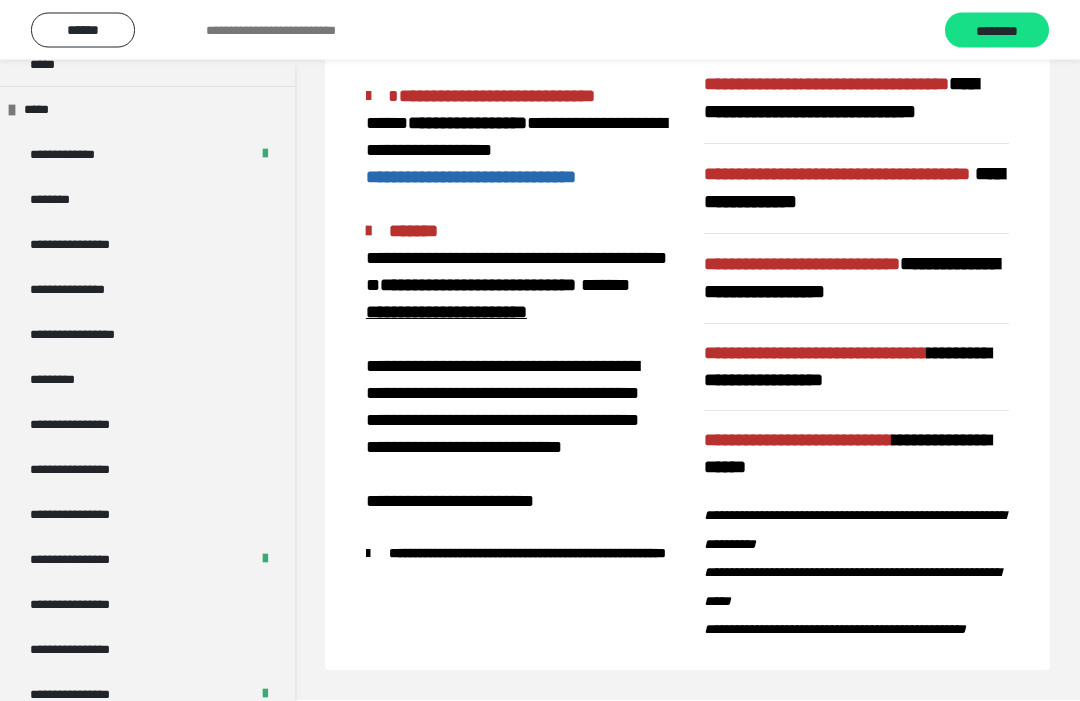 click on "**********" at bounding box center (87, 740) 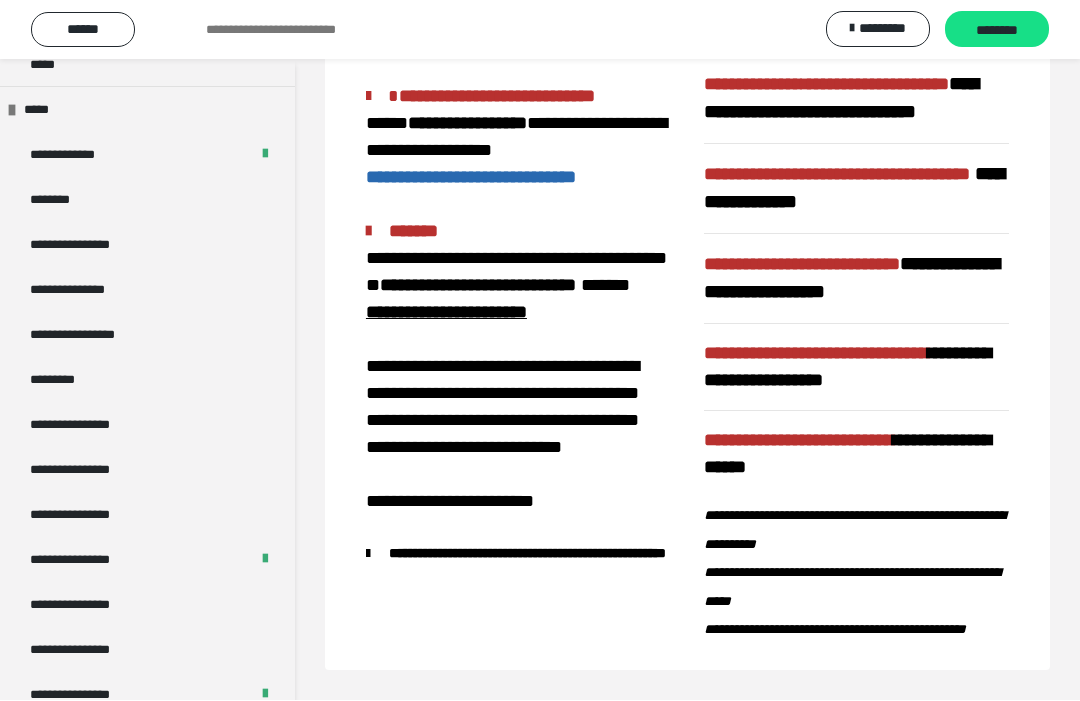 scroll, scrollTop: 60, scrollLeft: 0, axis: vertical 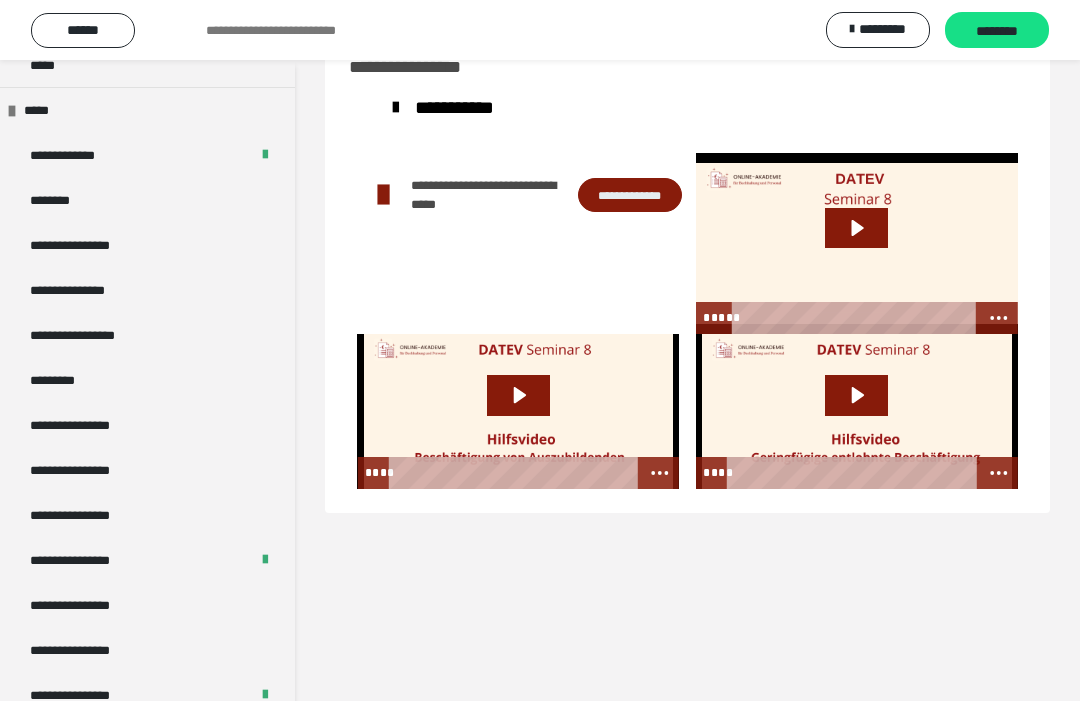 click 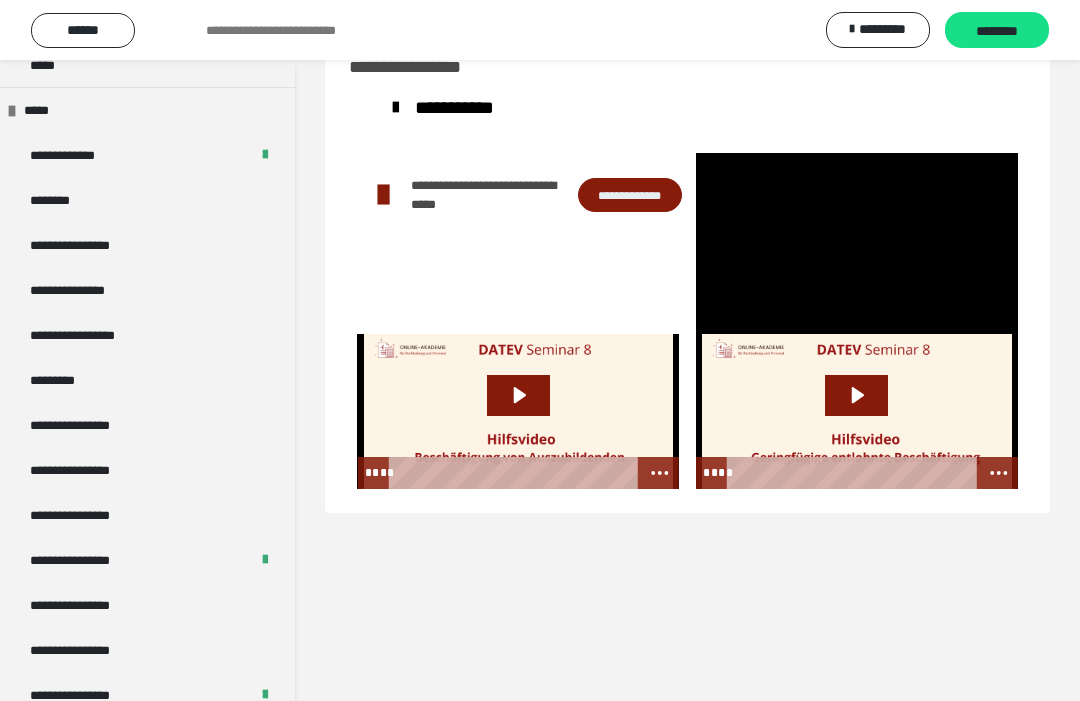 click at bounding box center [857, 243] 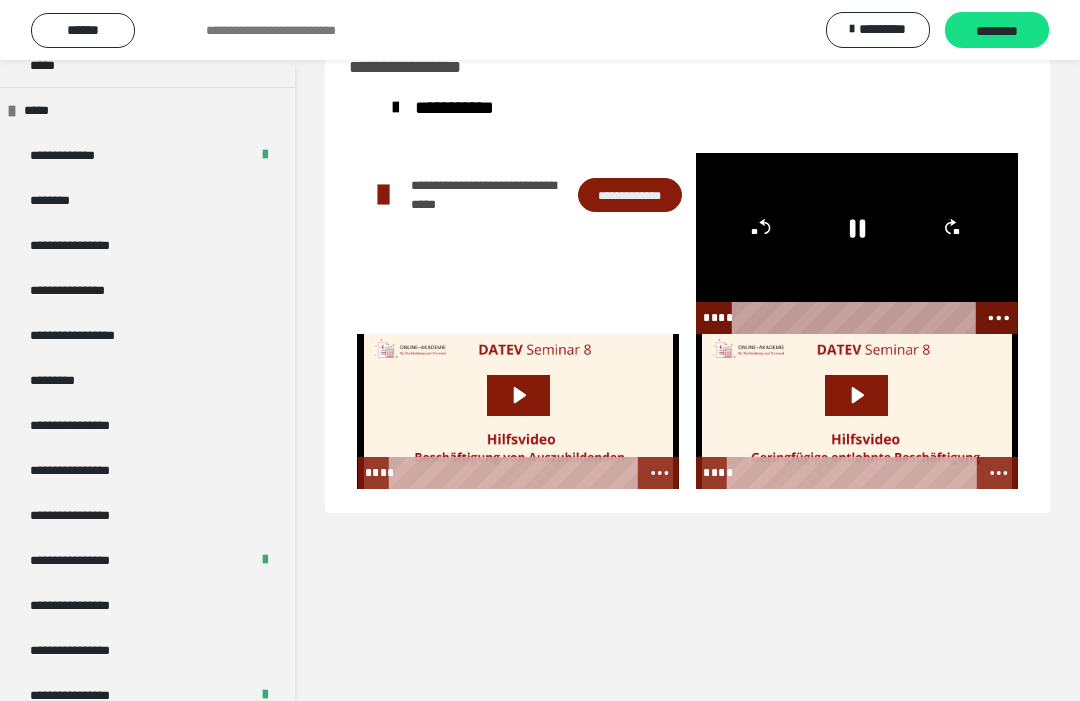 click 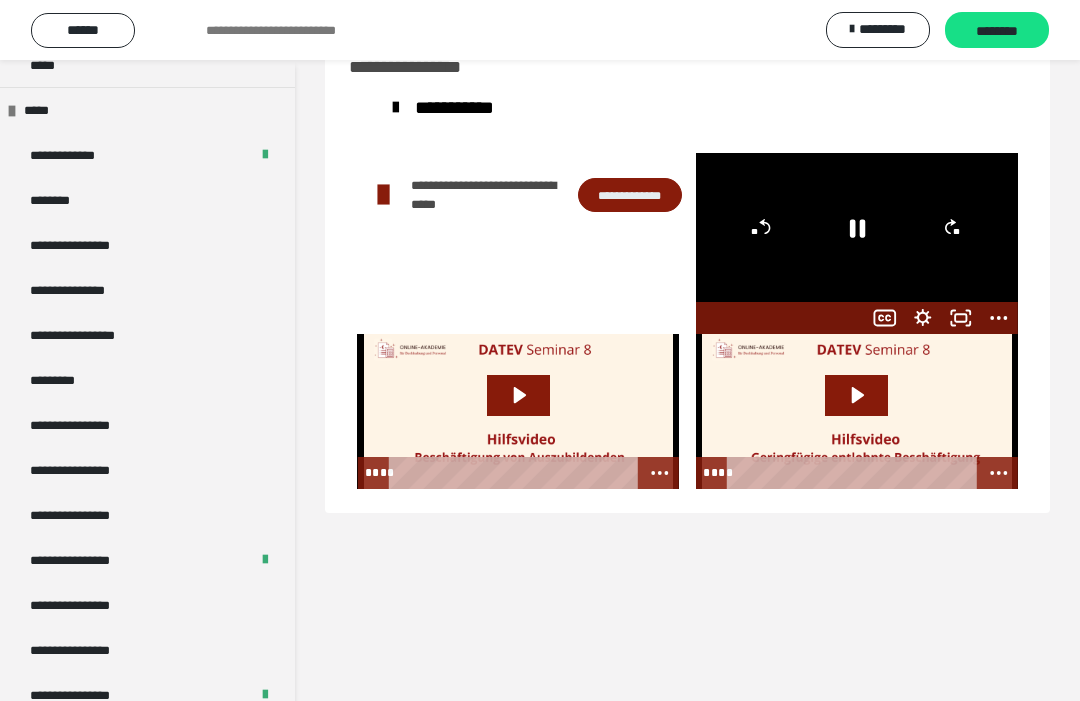 click 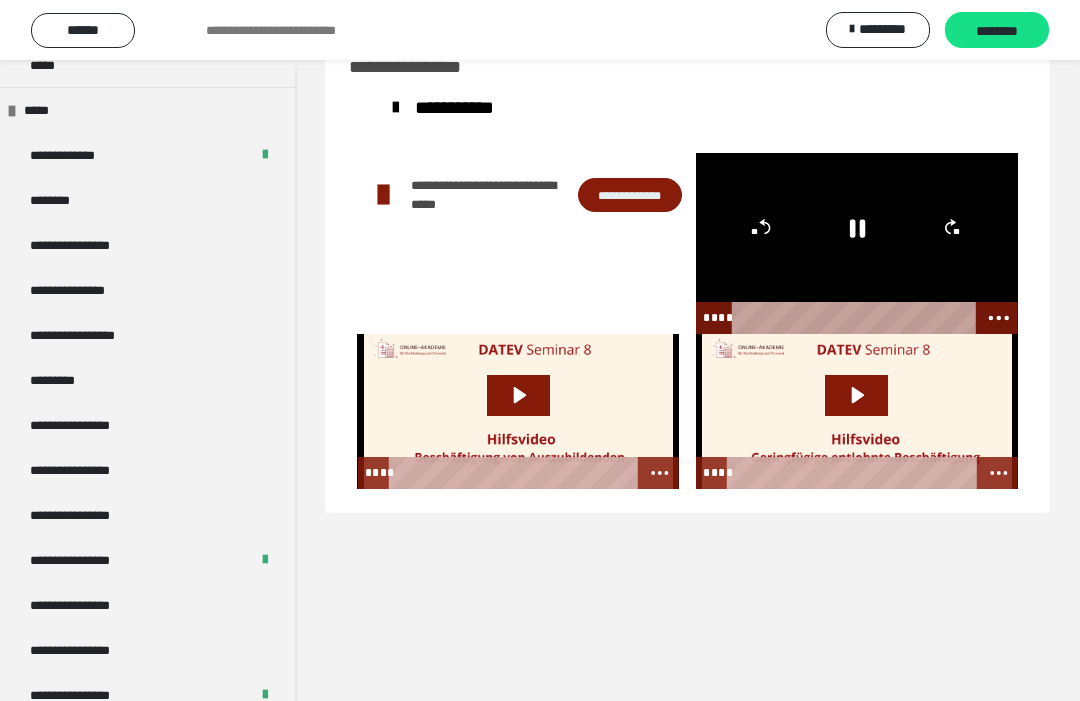 click 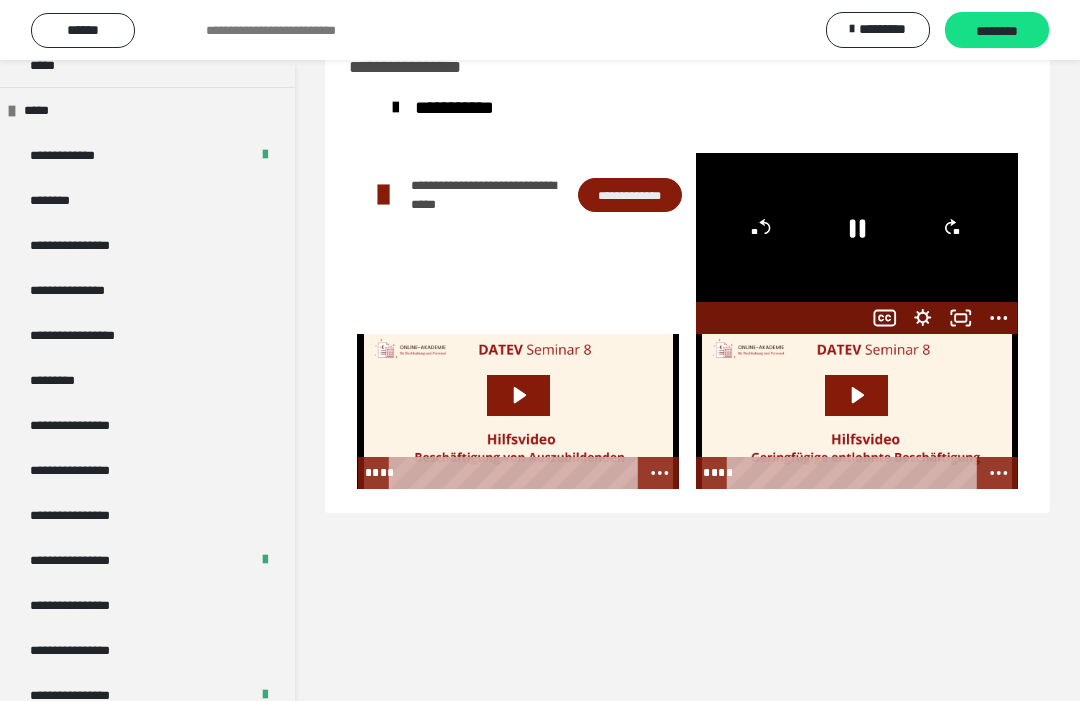 click 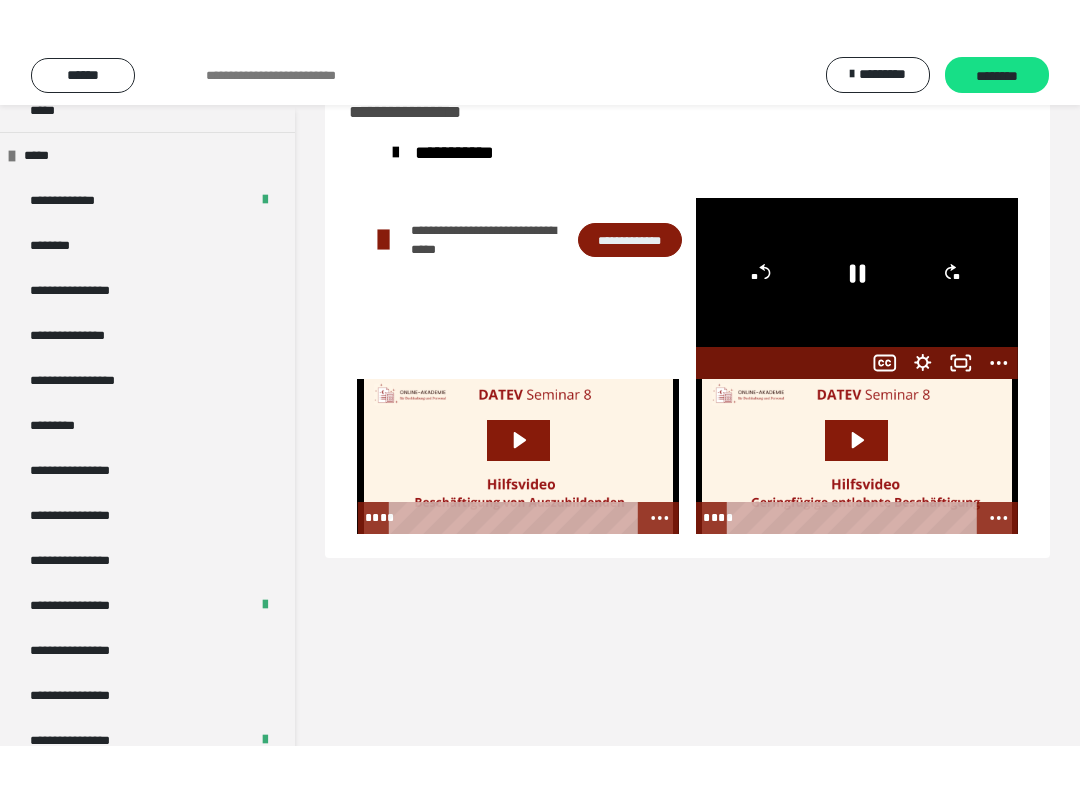 scroll, scrollTop: 20, scrollLeft: 0, axis: vertical 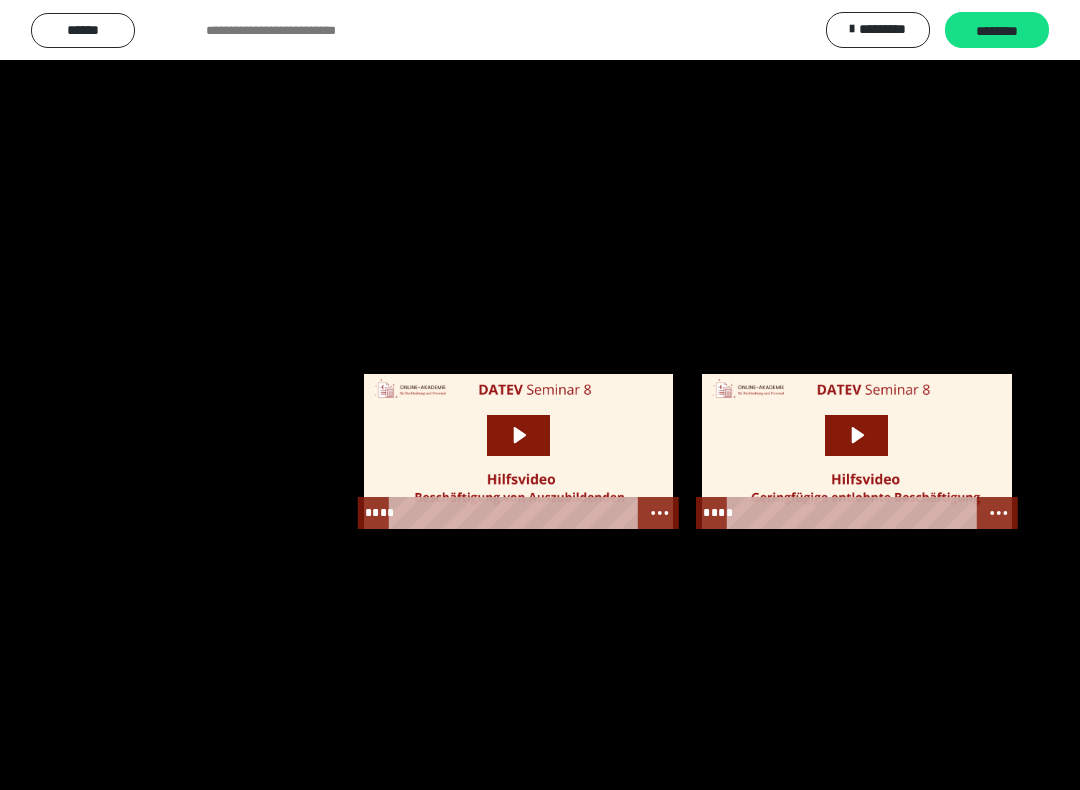 click at bounding box center [540, 395] 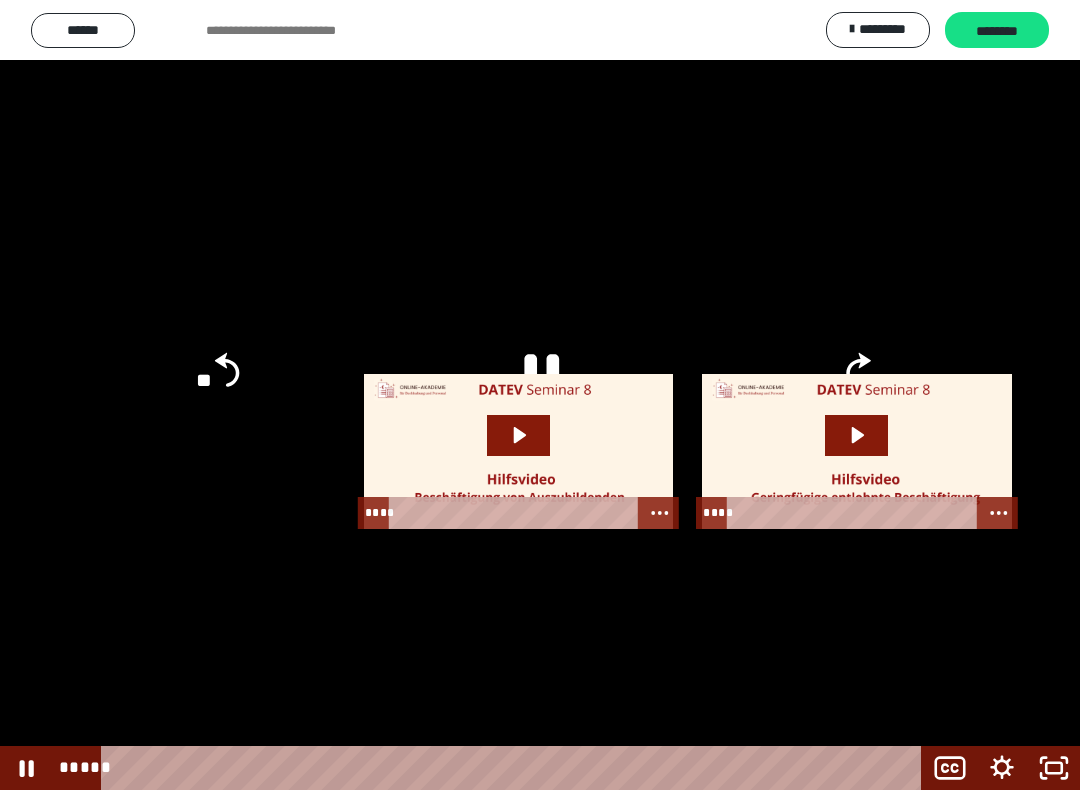 click 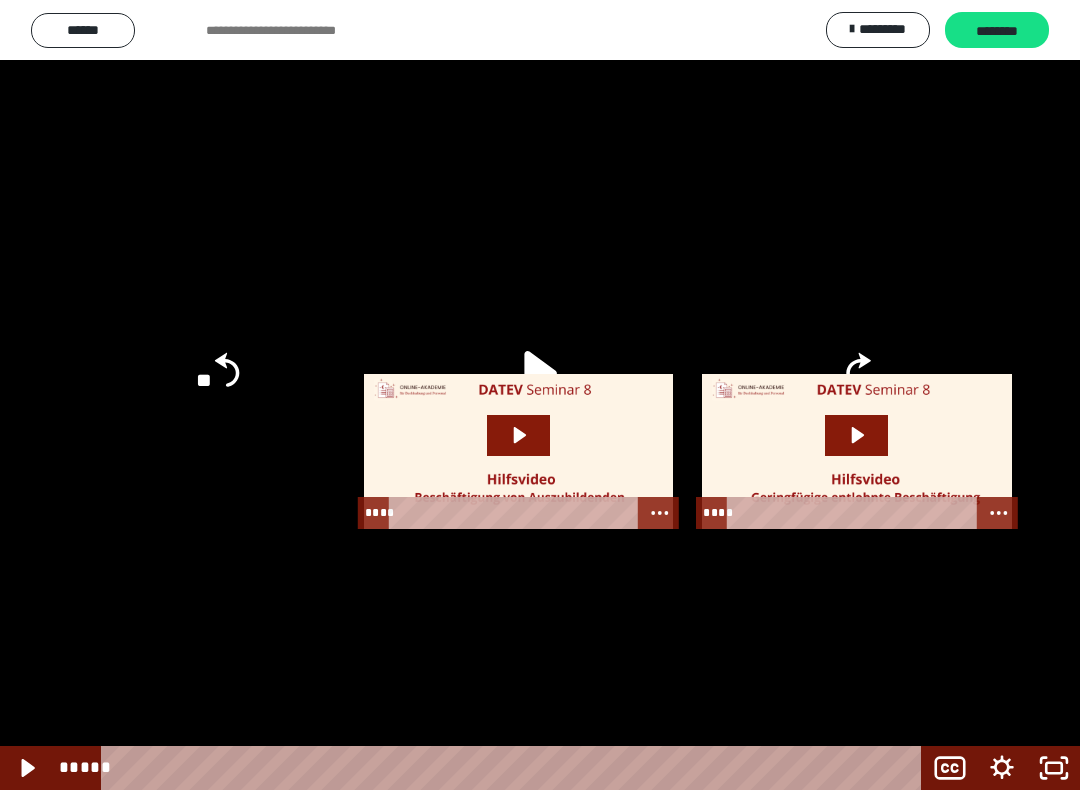 click 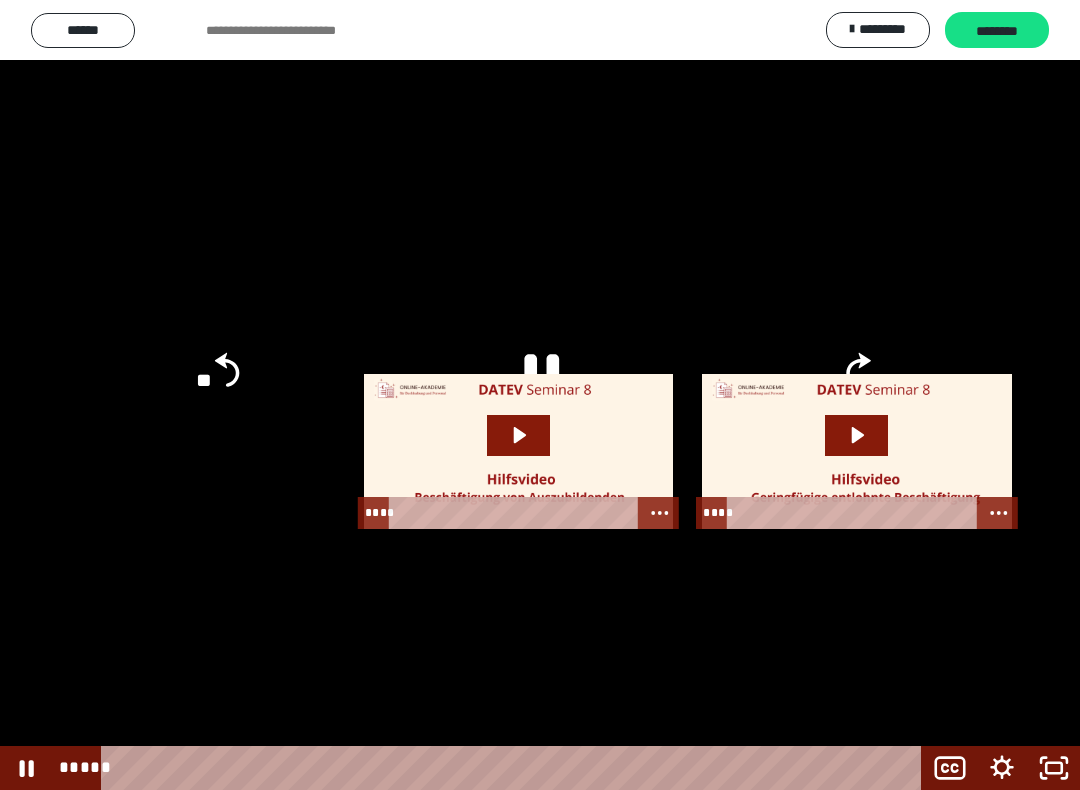 click 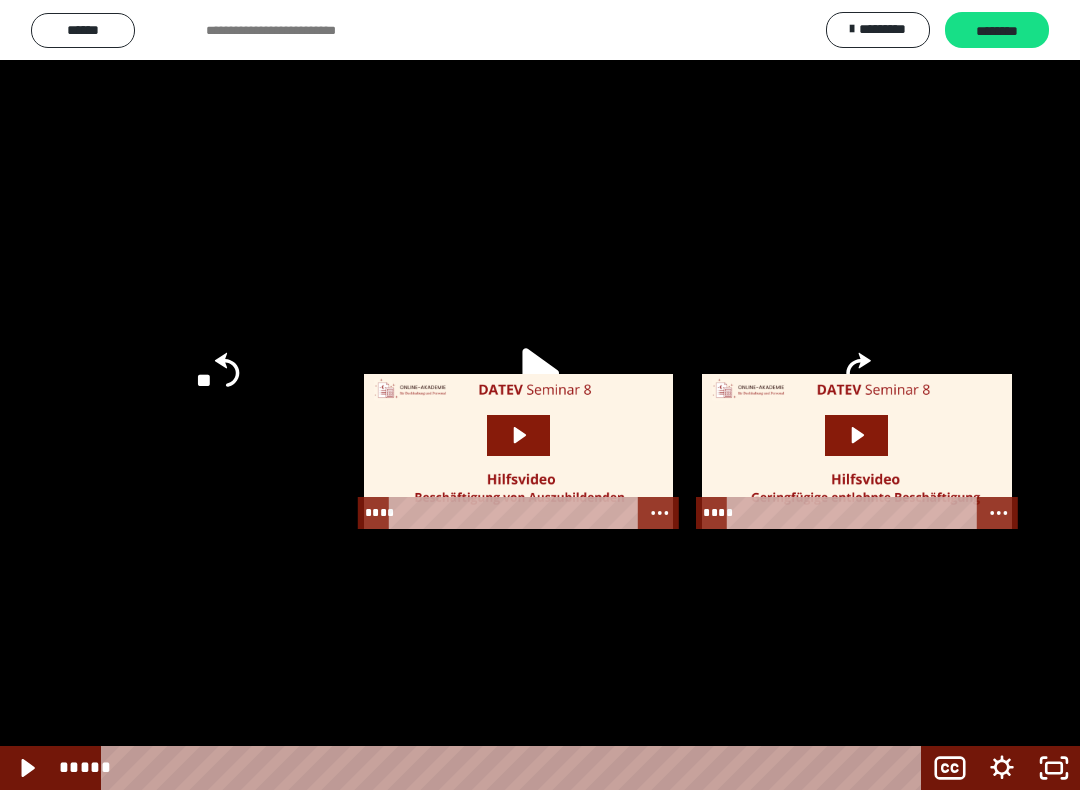 click 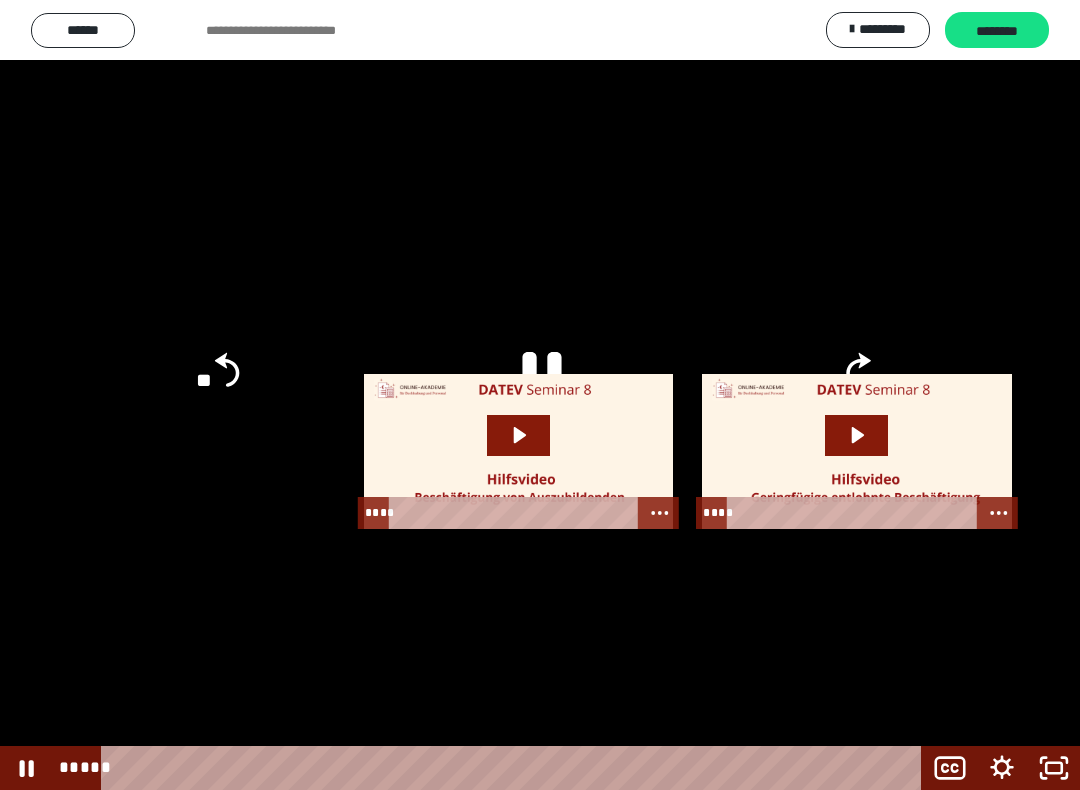 click 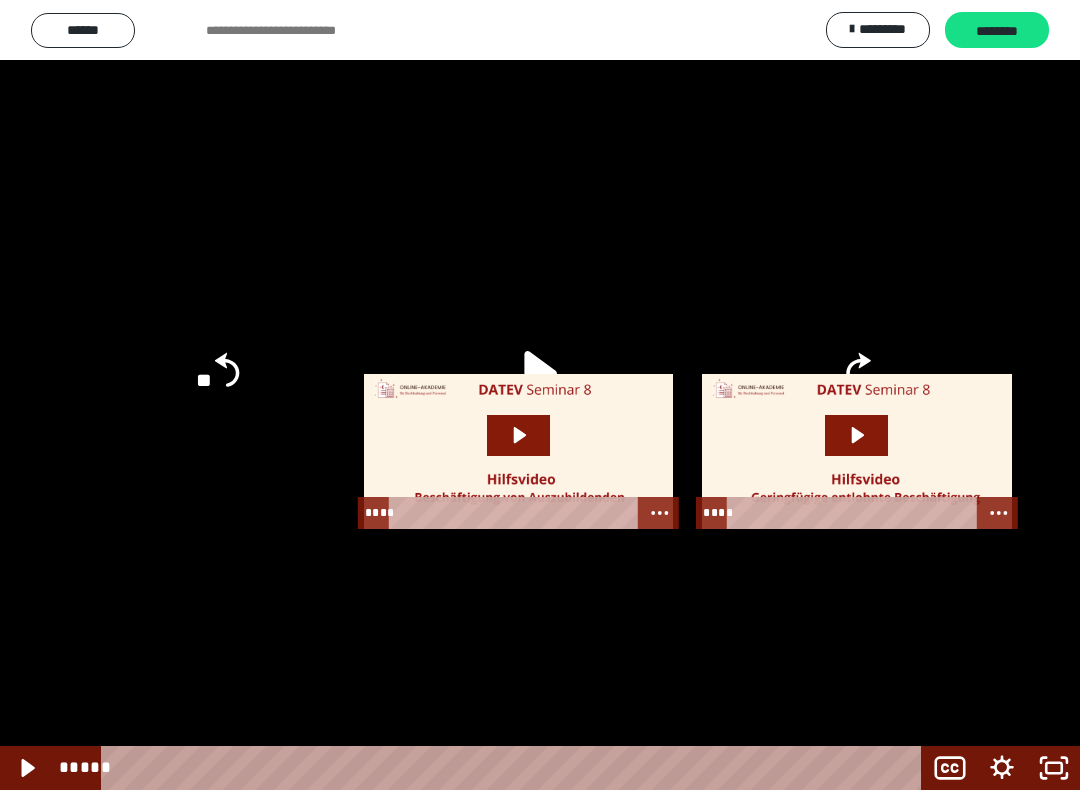 click 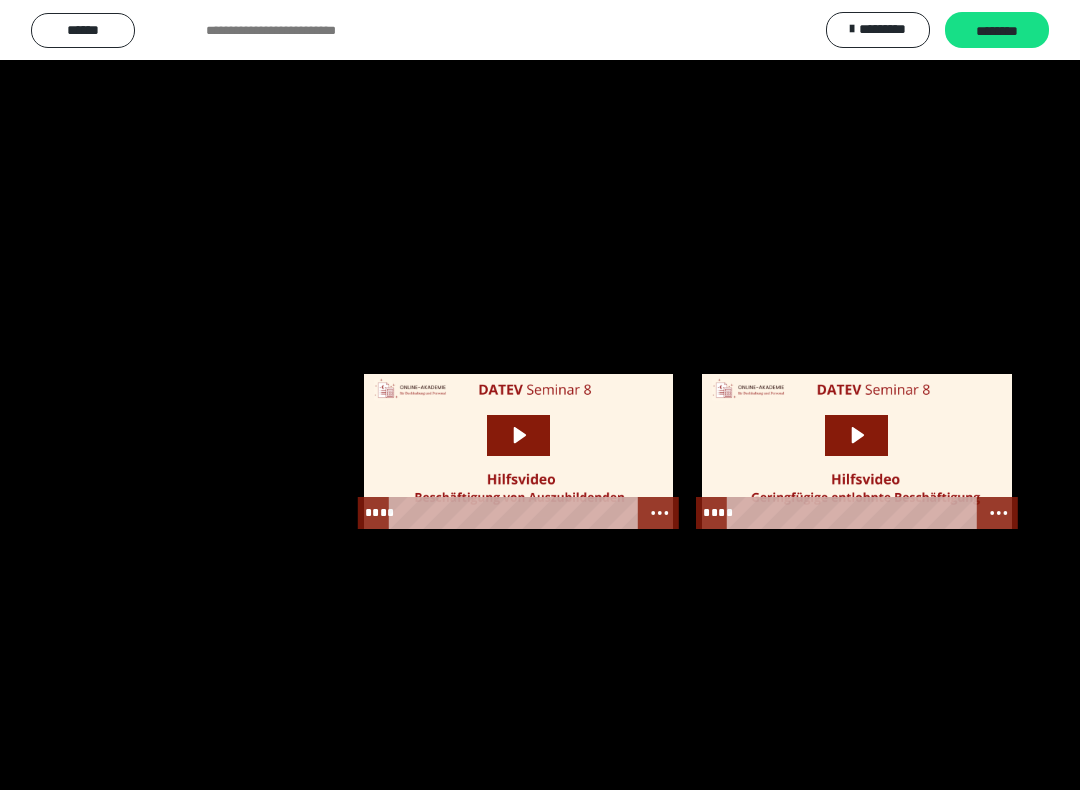 click at bounding box center [540, 395] 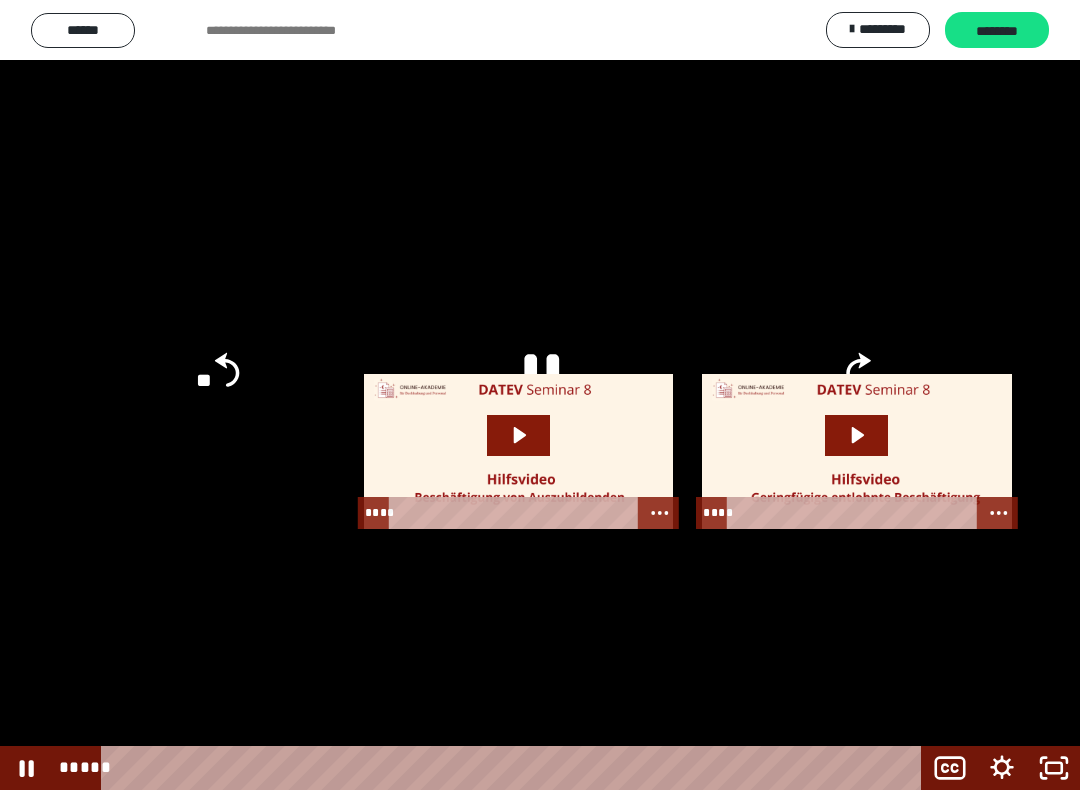 click 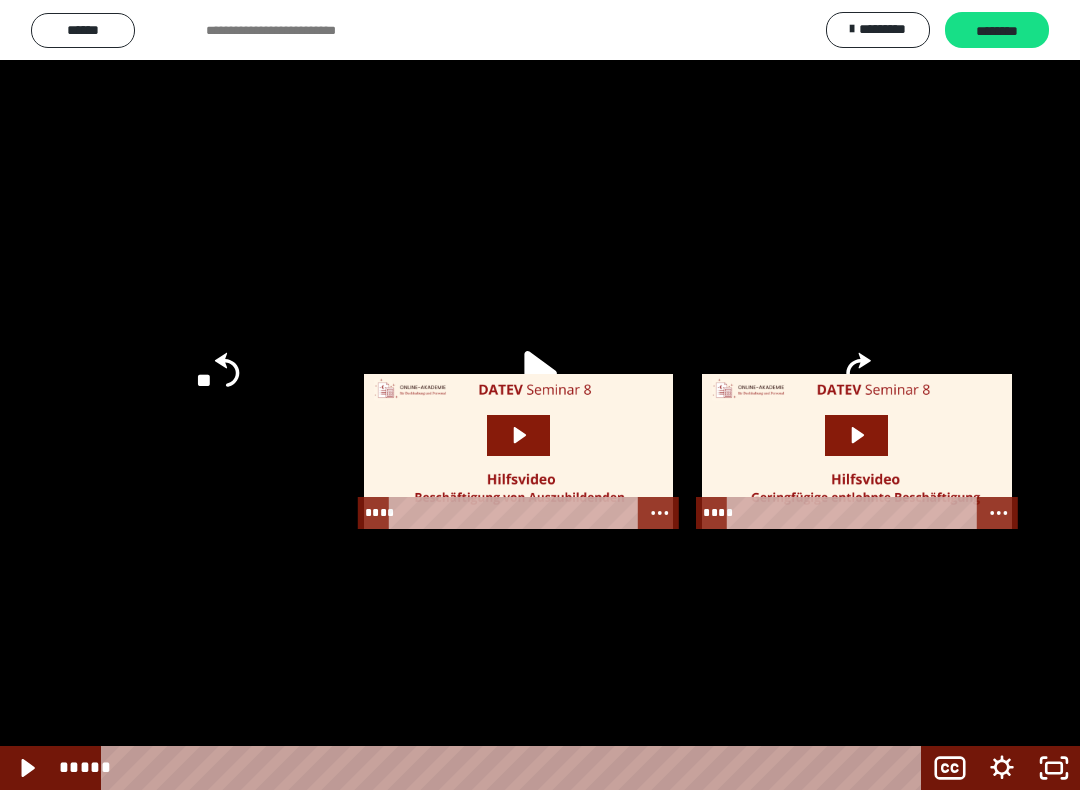 click 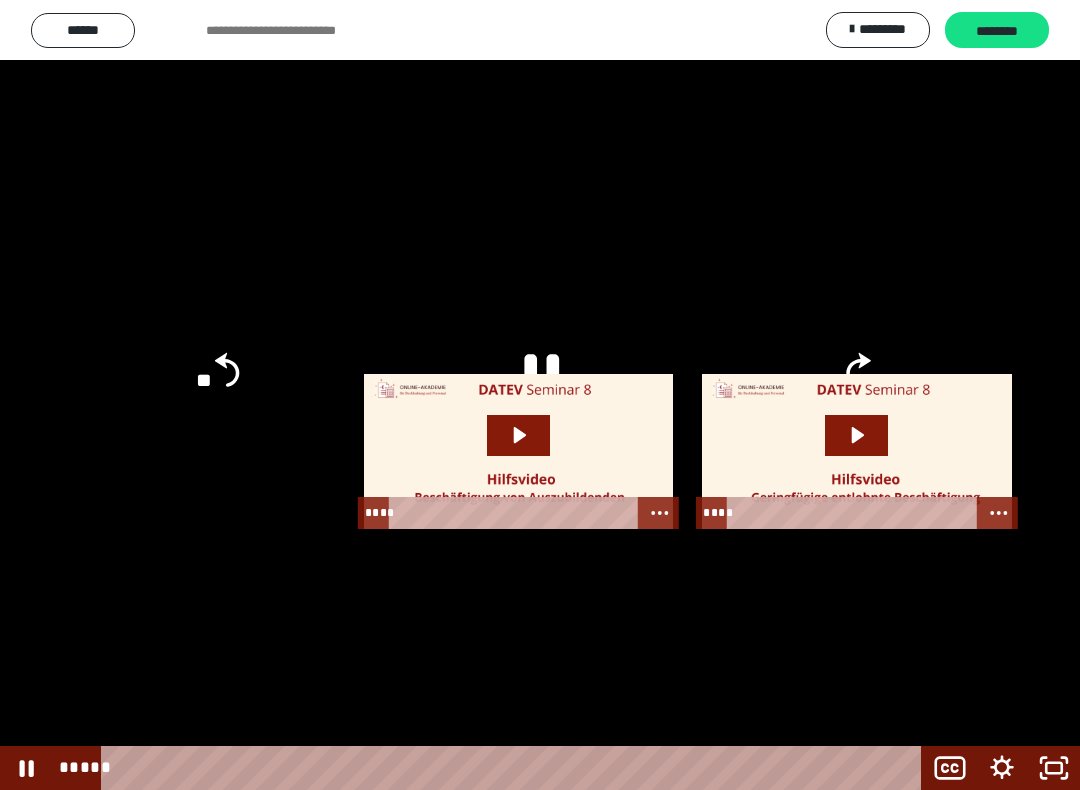 click 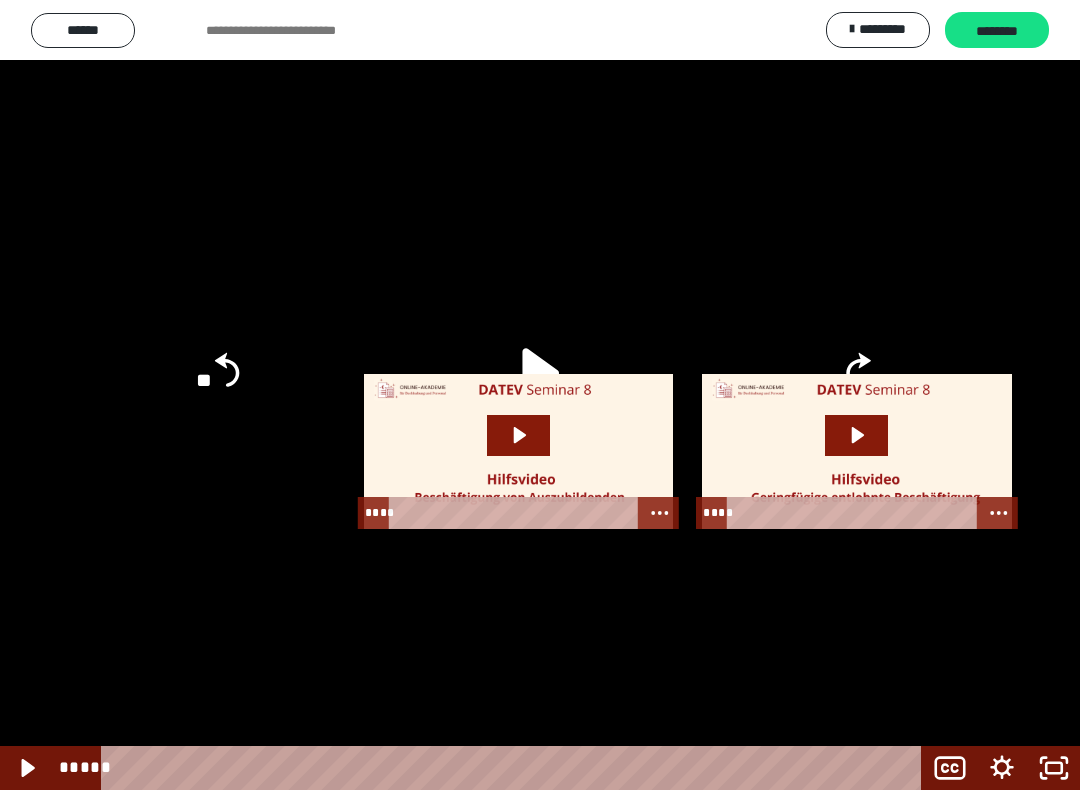click 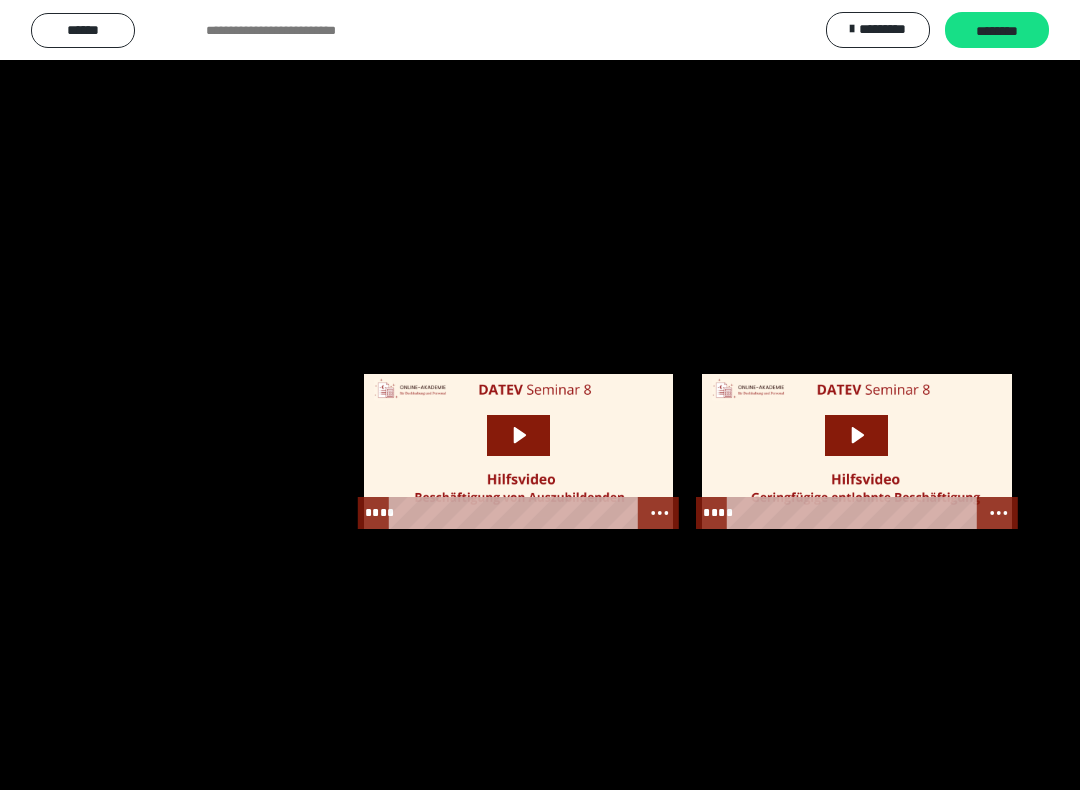 click at bounding box center [540, 395] 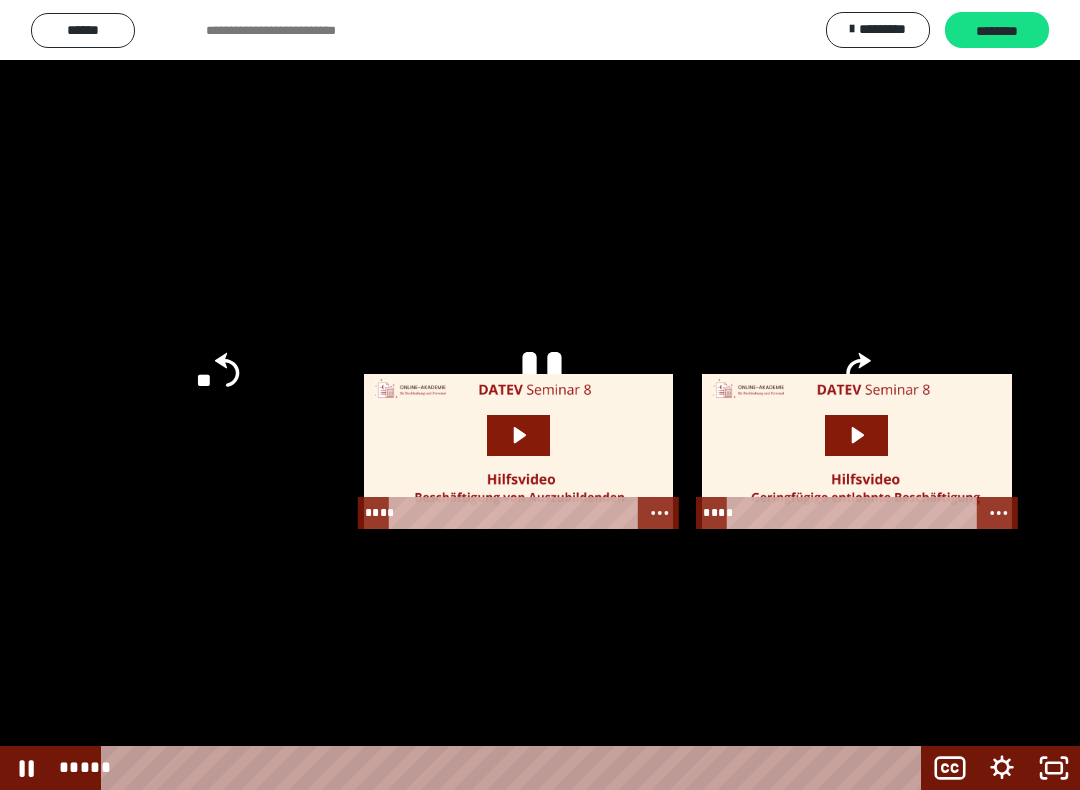 click 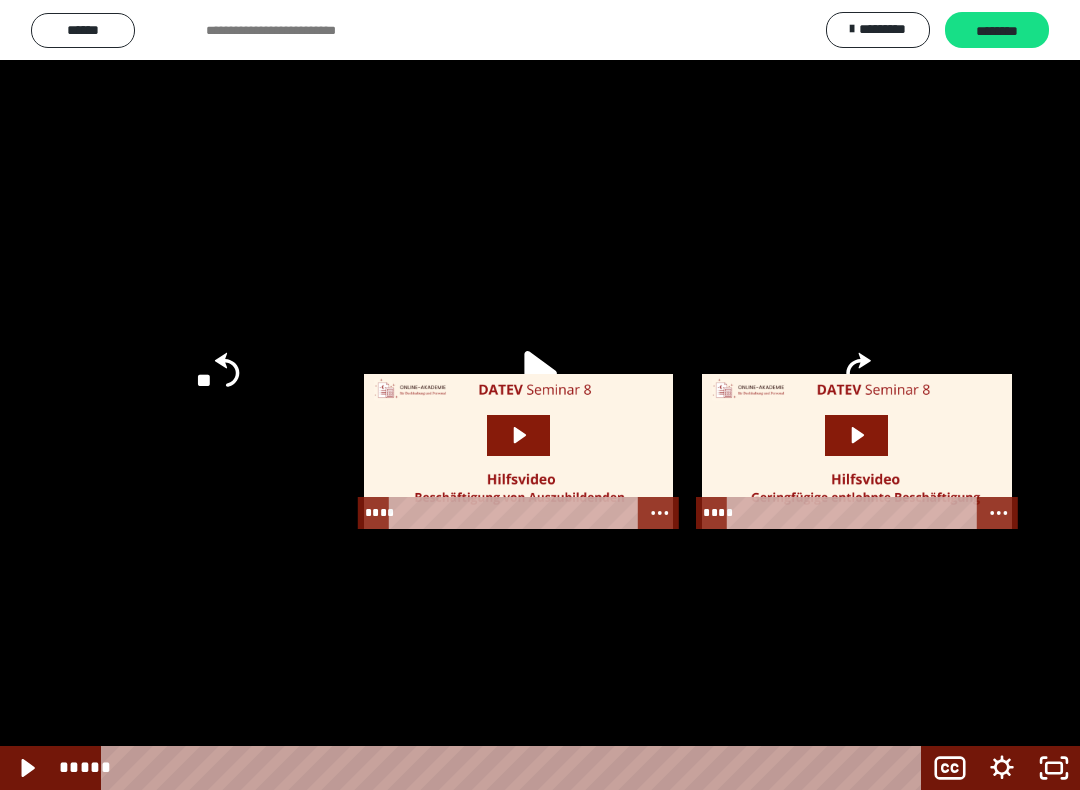 click 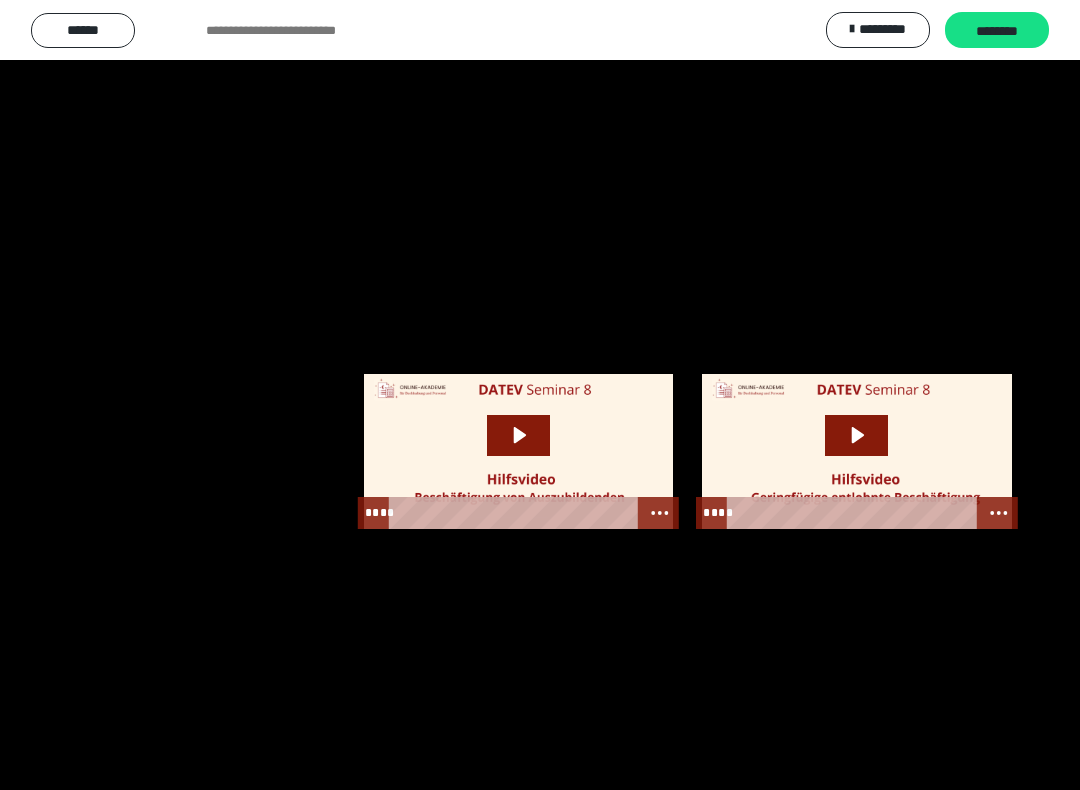 click at bounding box center (540, 395) 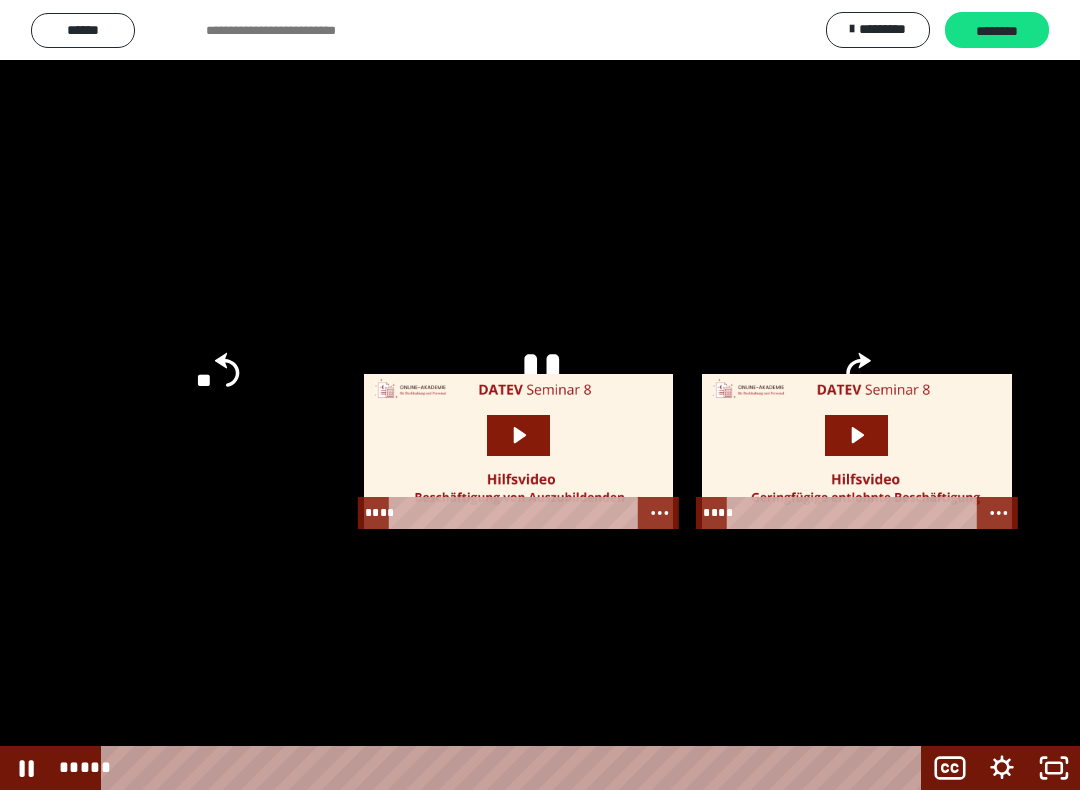 click 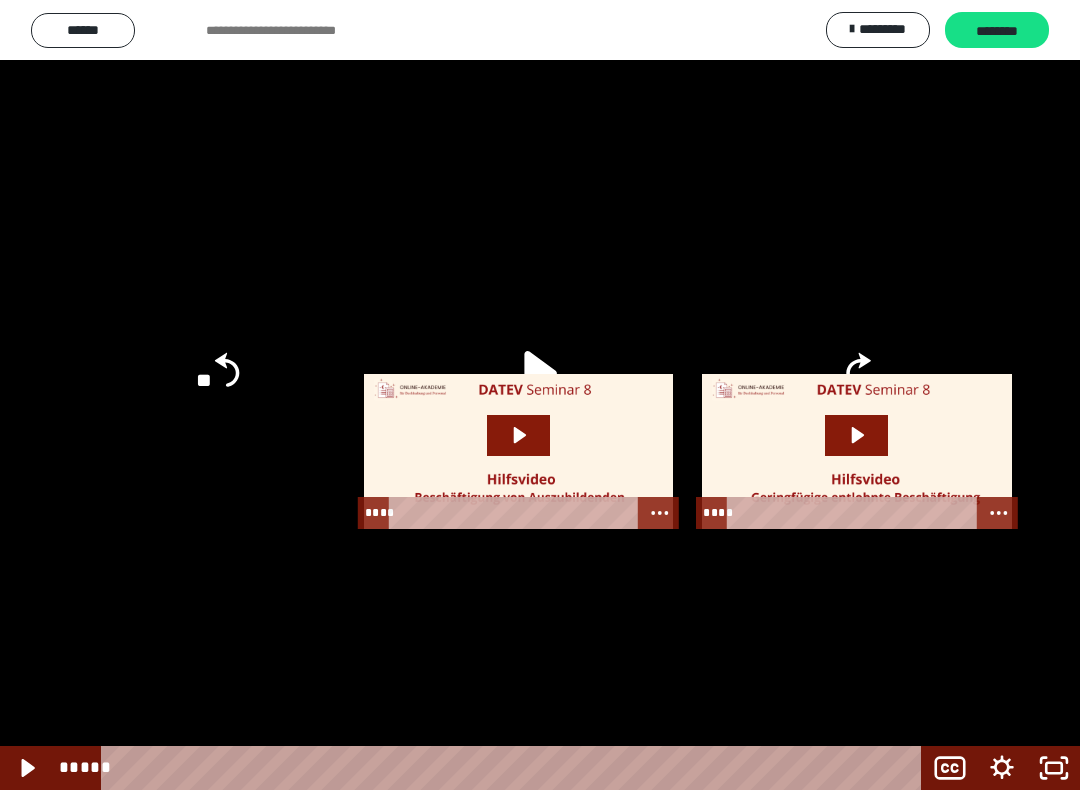 click 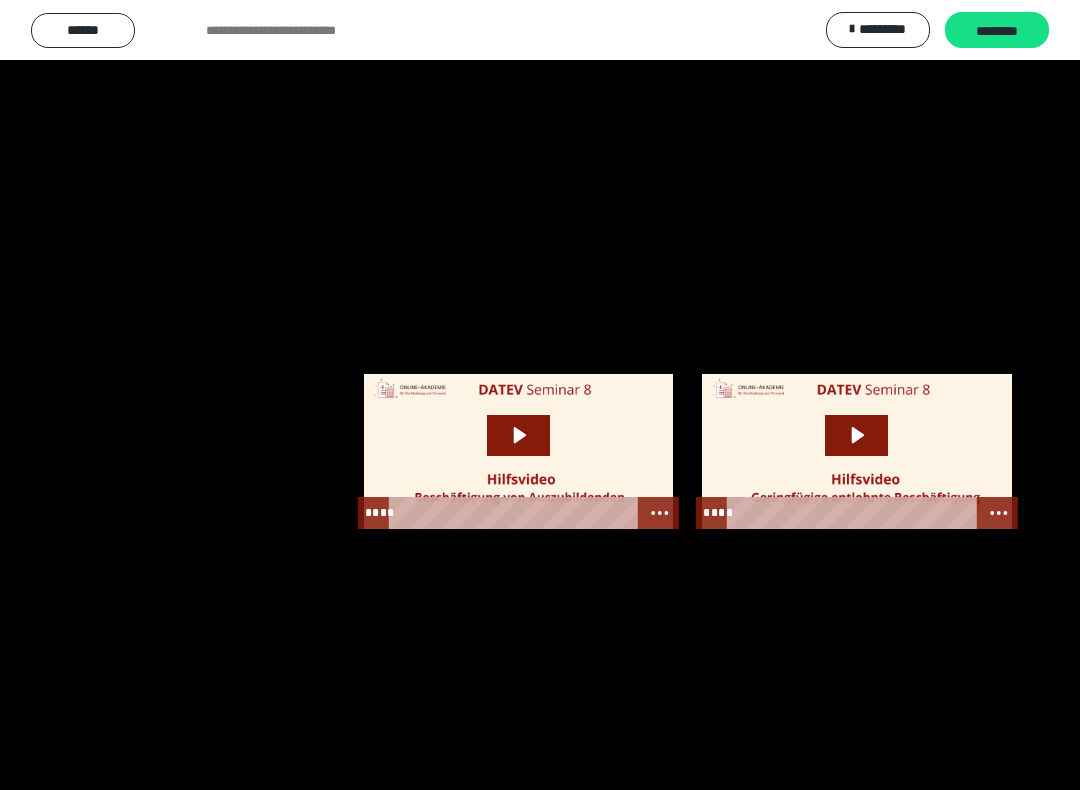 click at bounding box center (540, 395) 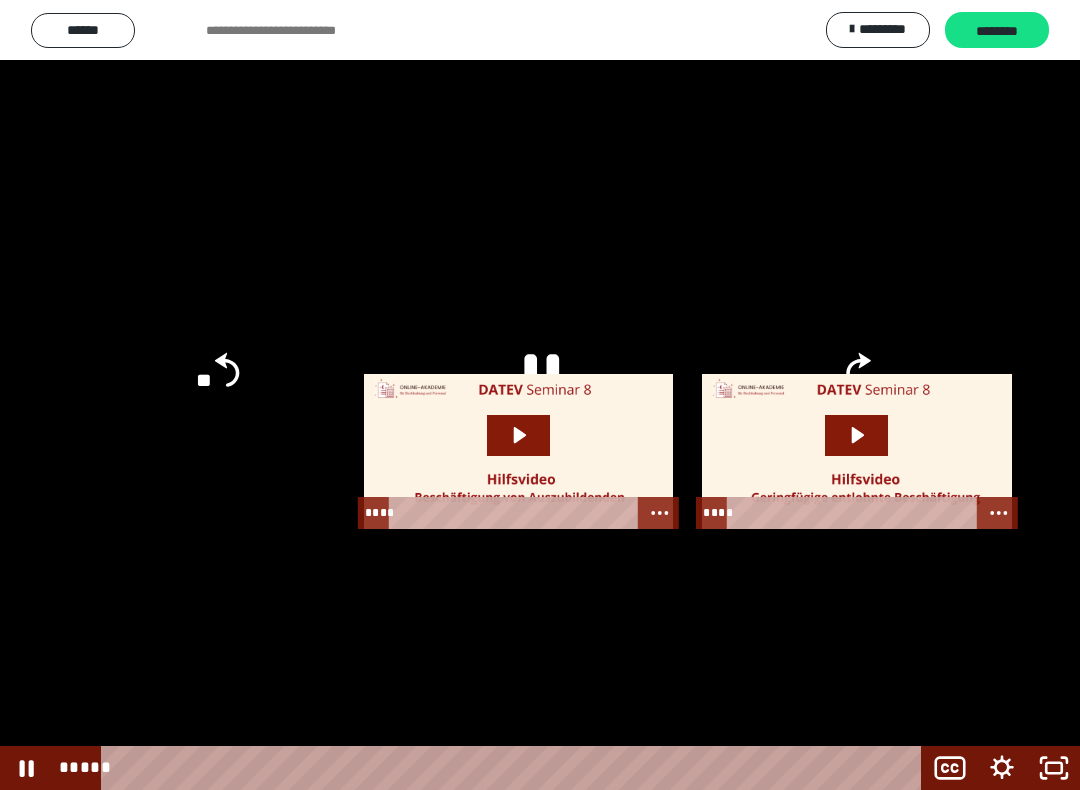click 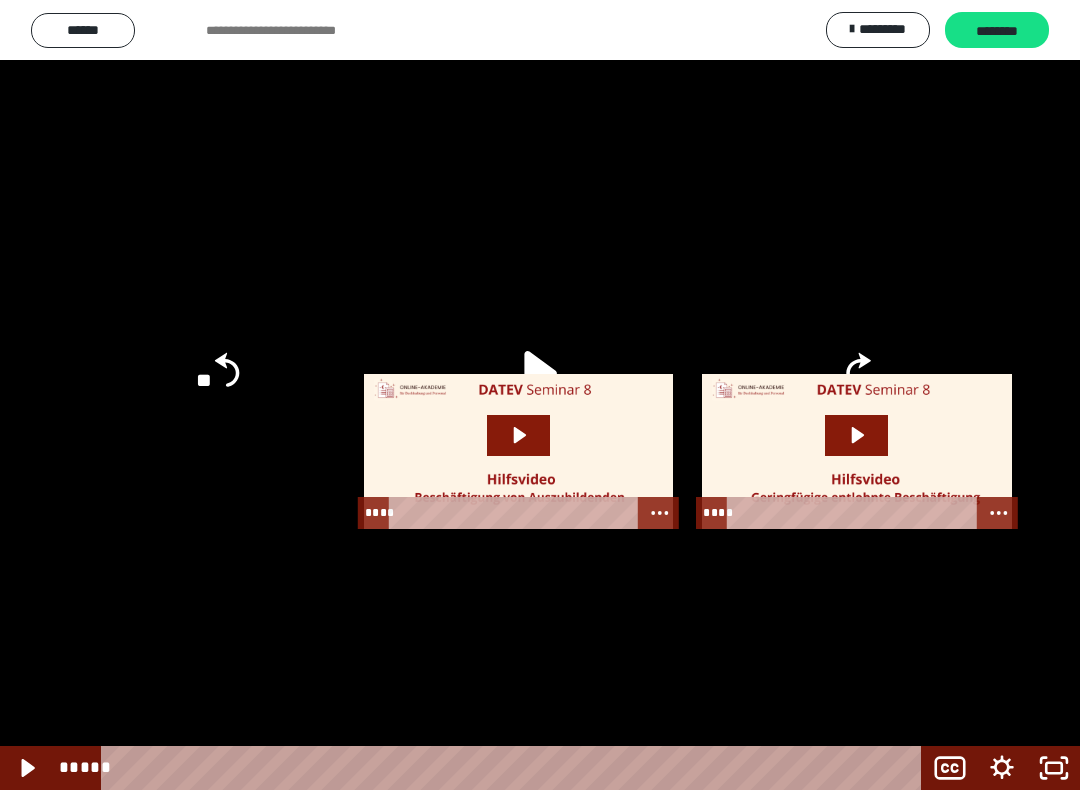 click 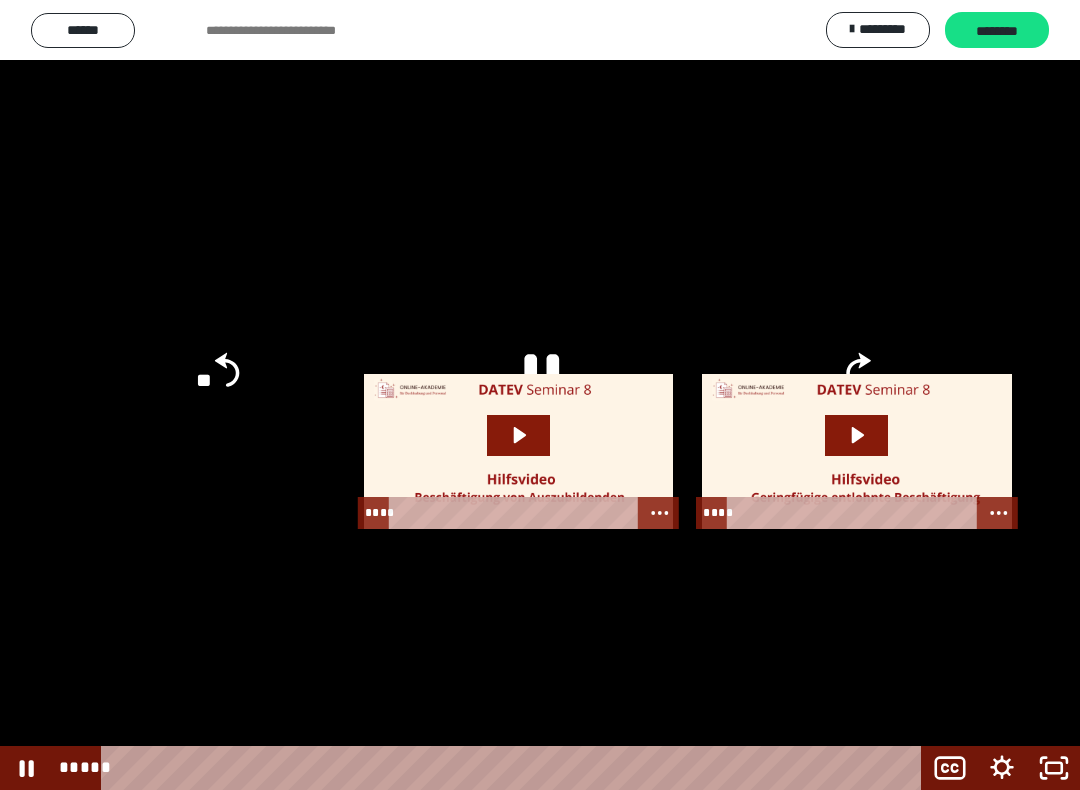 click 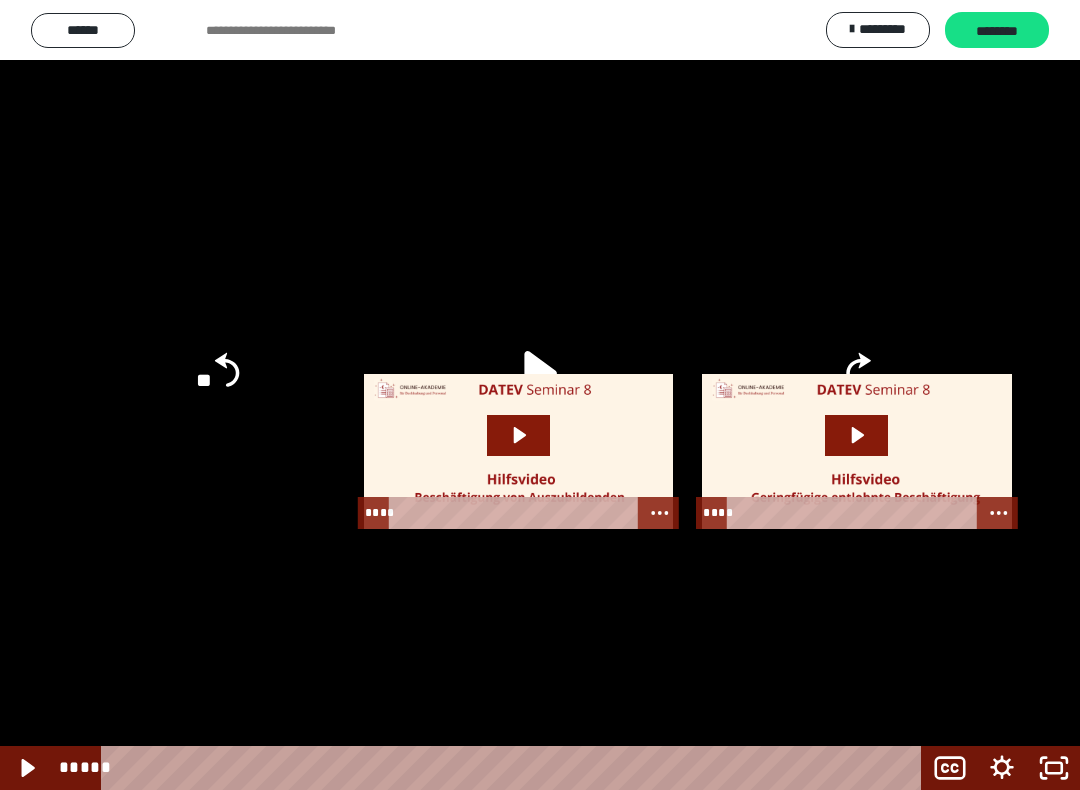 click 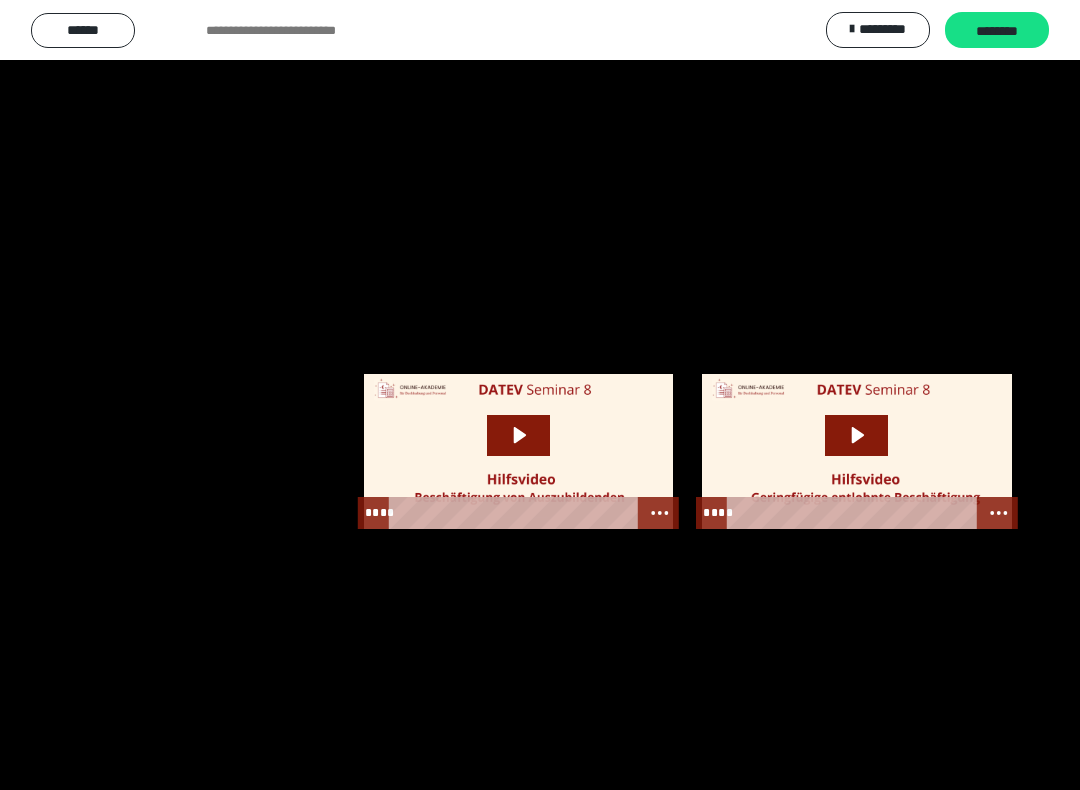 click at bounding box center [540, 395] 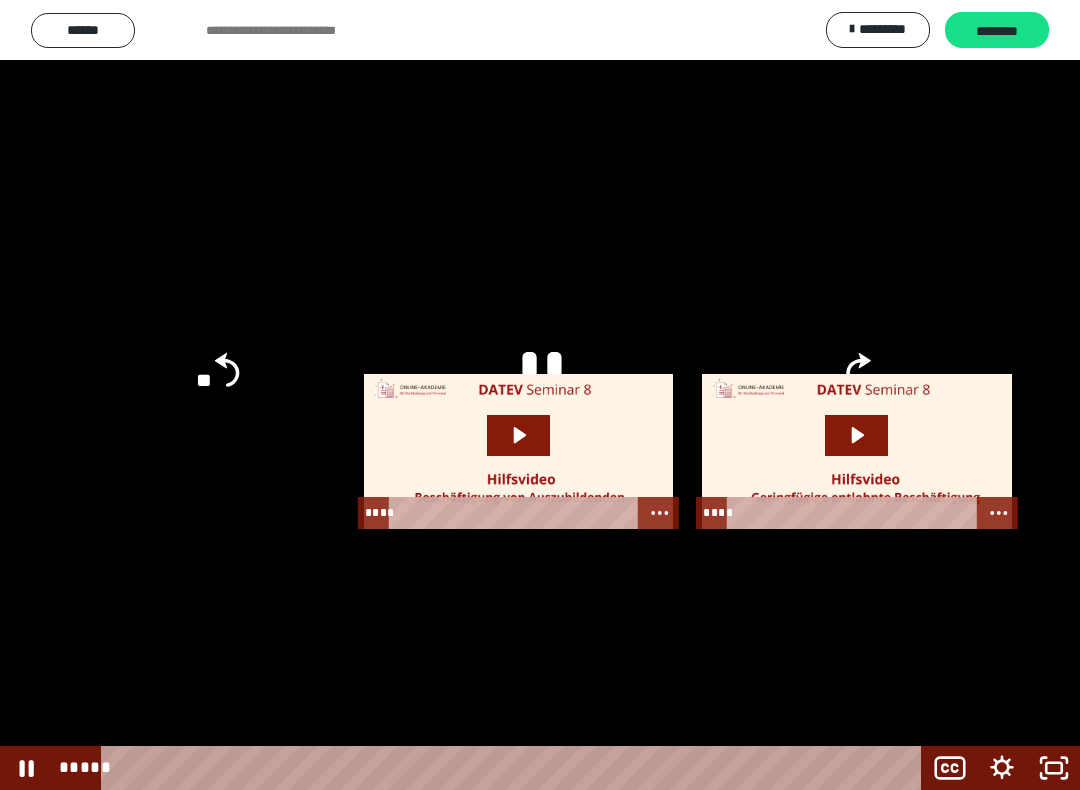 click 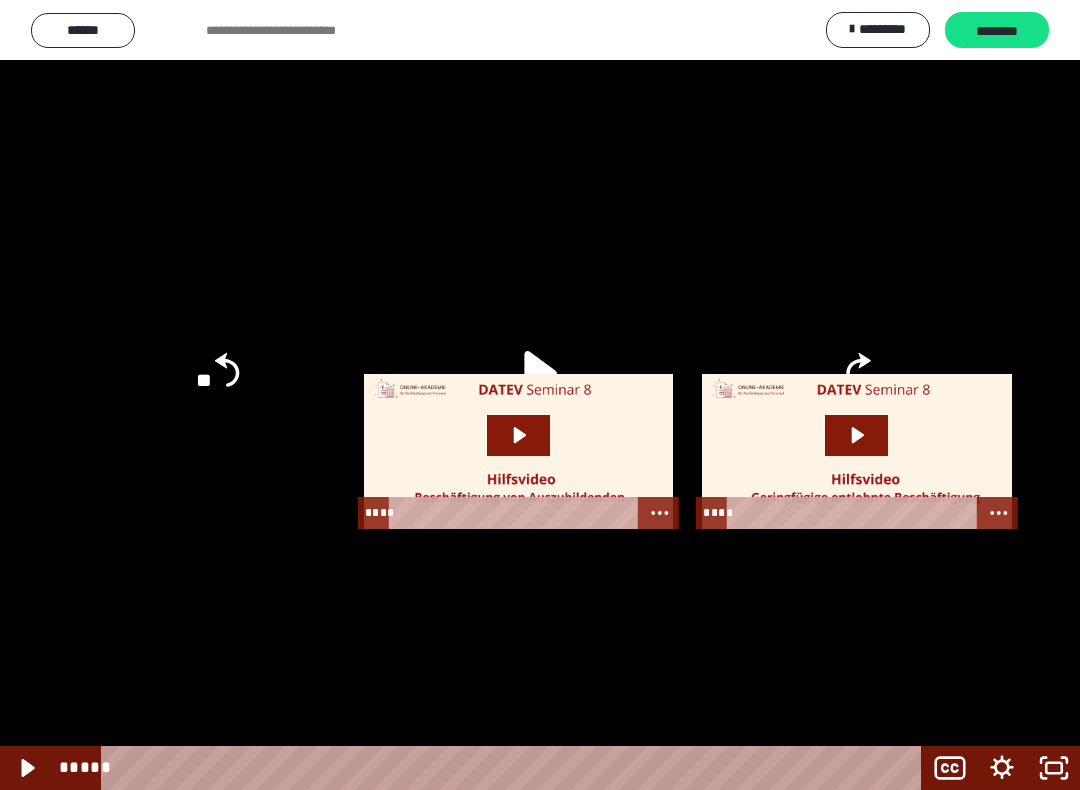 click 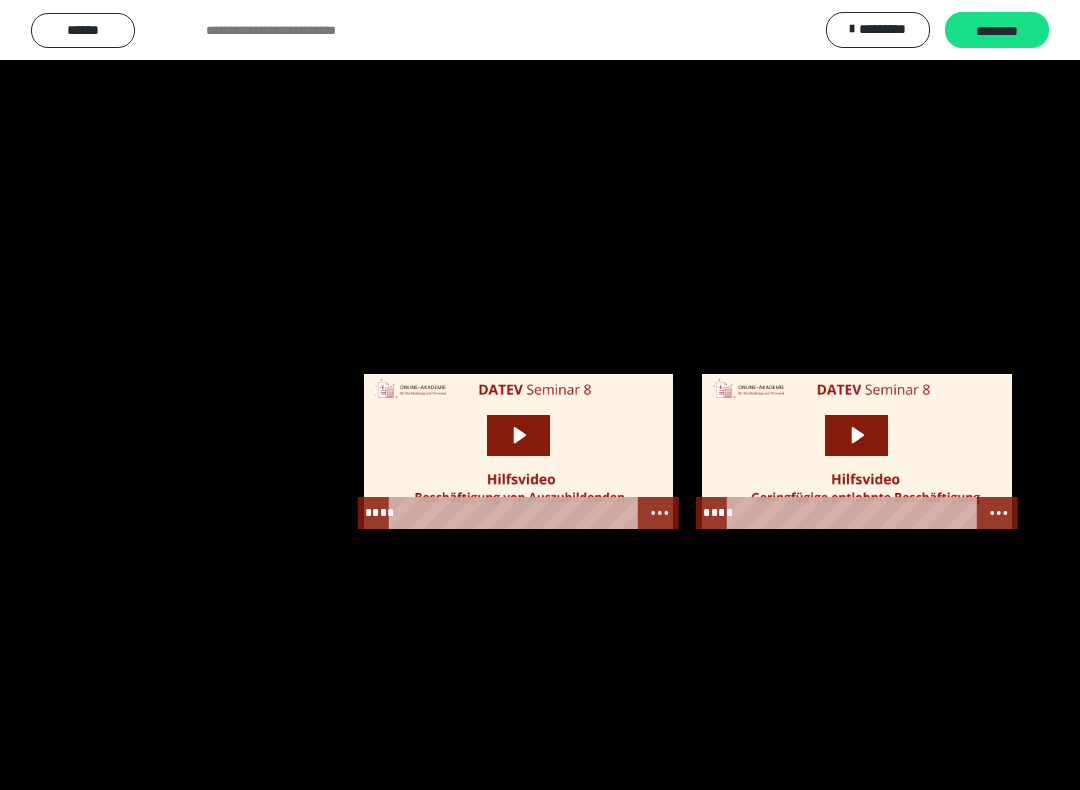 click at bounding box center [540, 395] 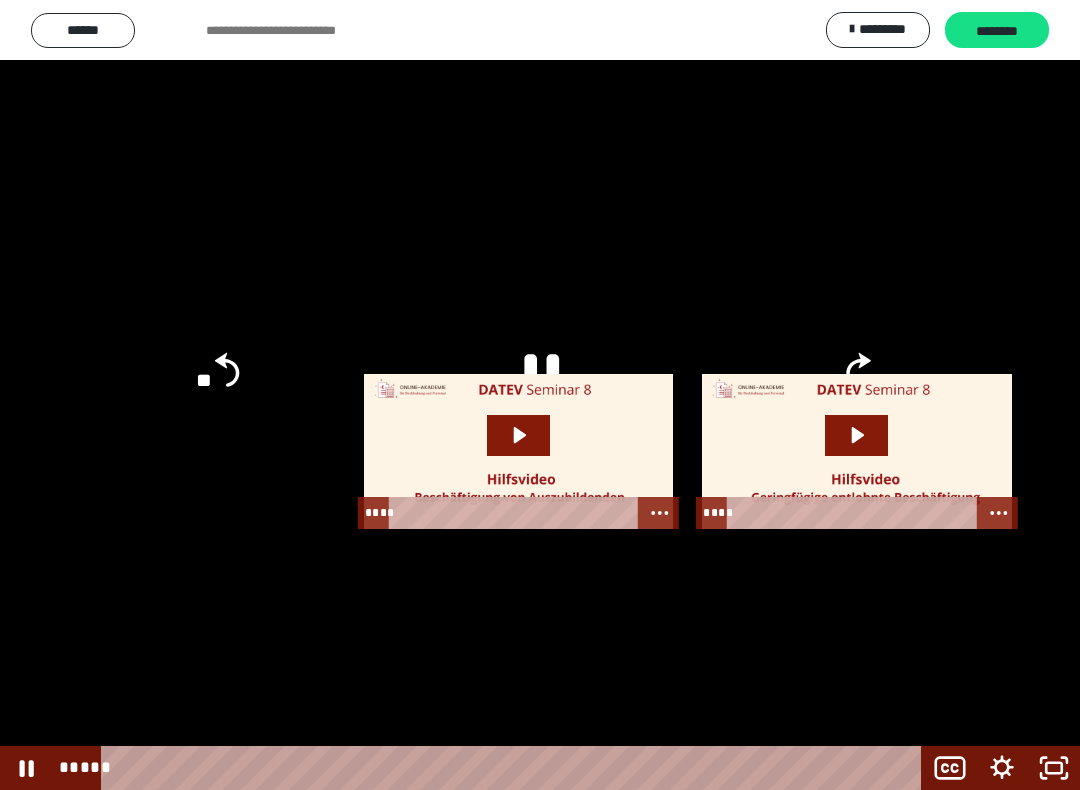 click 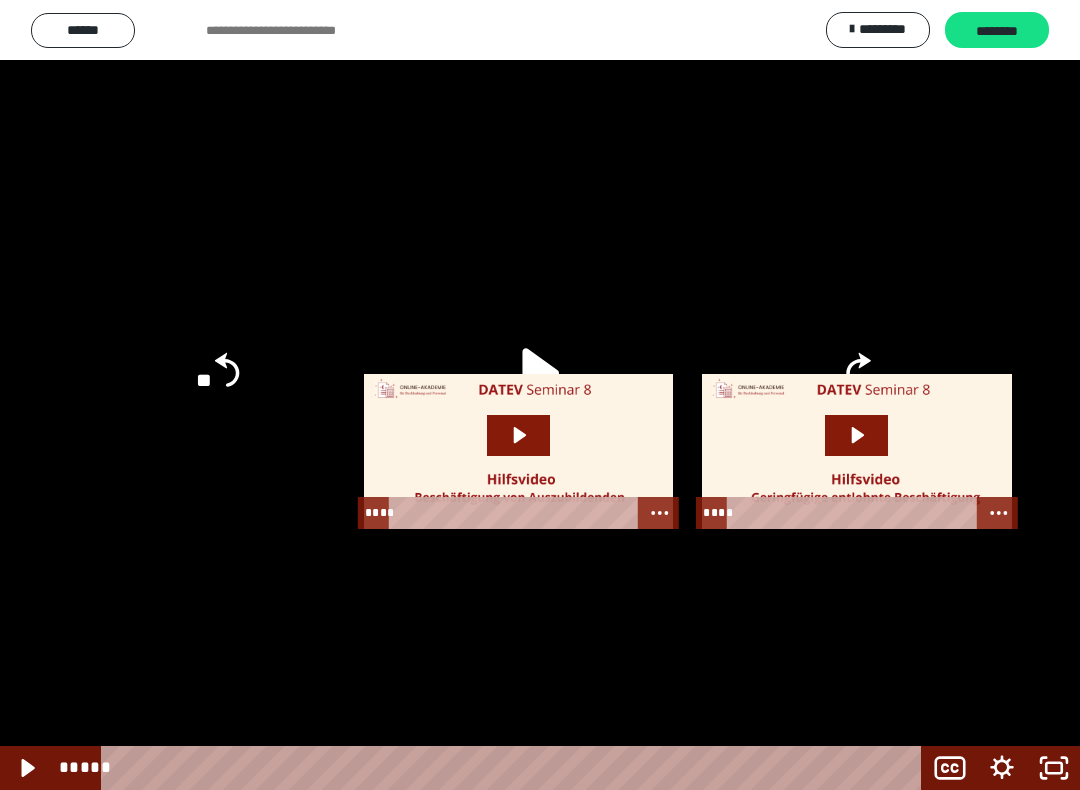 click 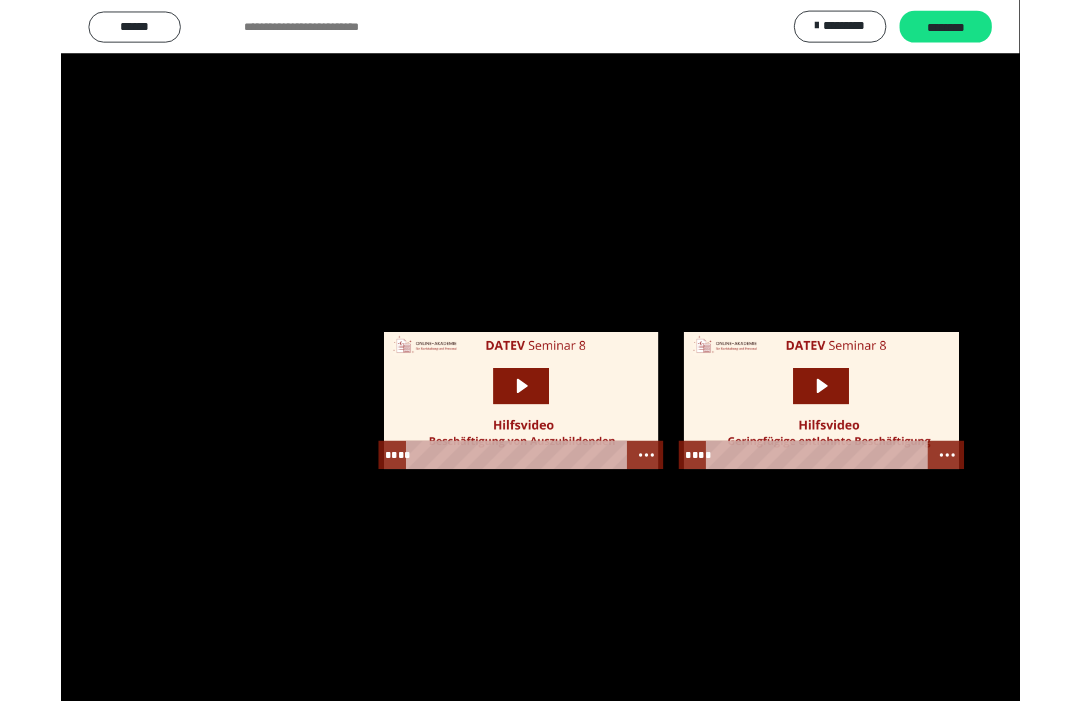 scroll, scrollTop: 60, scrollLeft: 0, axis: vertical 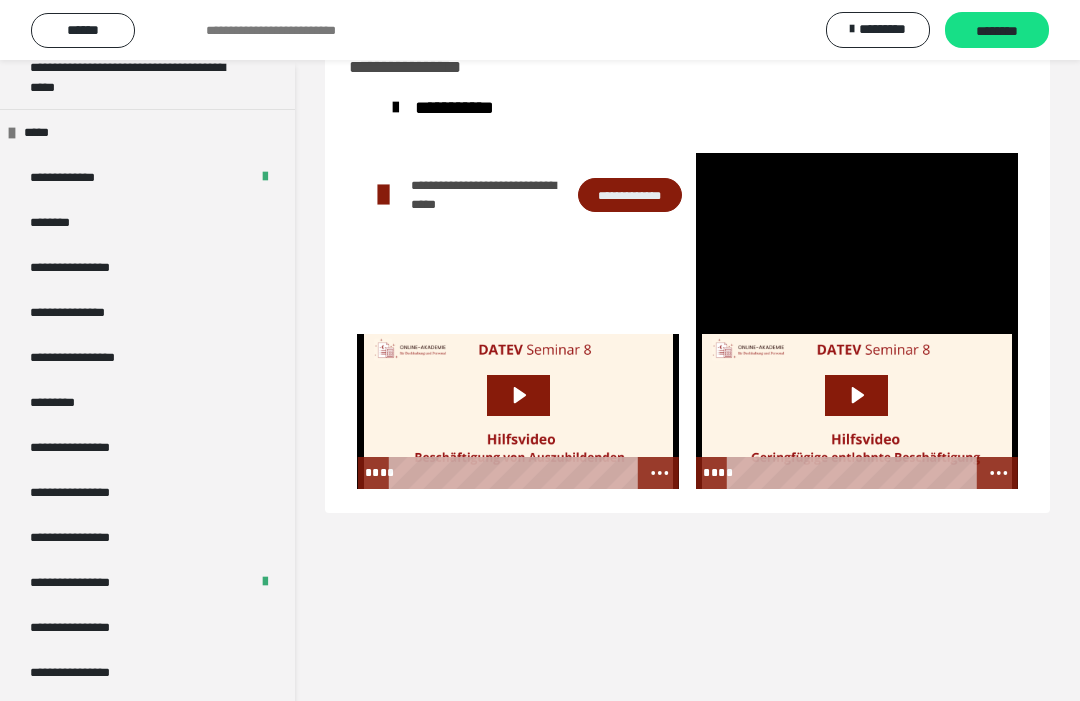 click at bounding box center [857, 243] 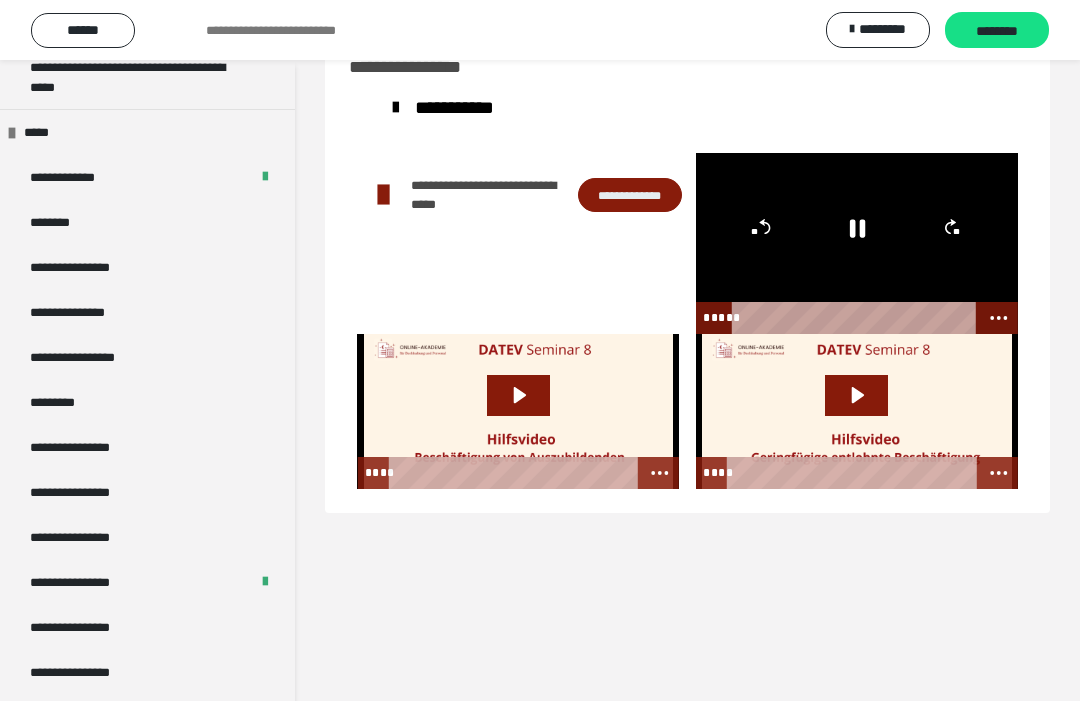click 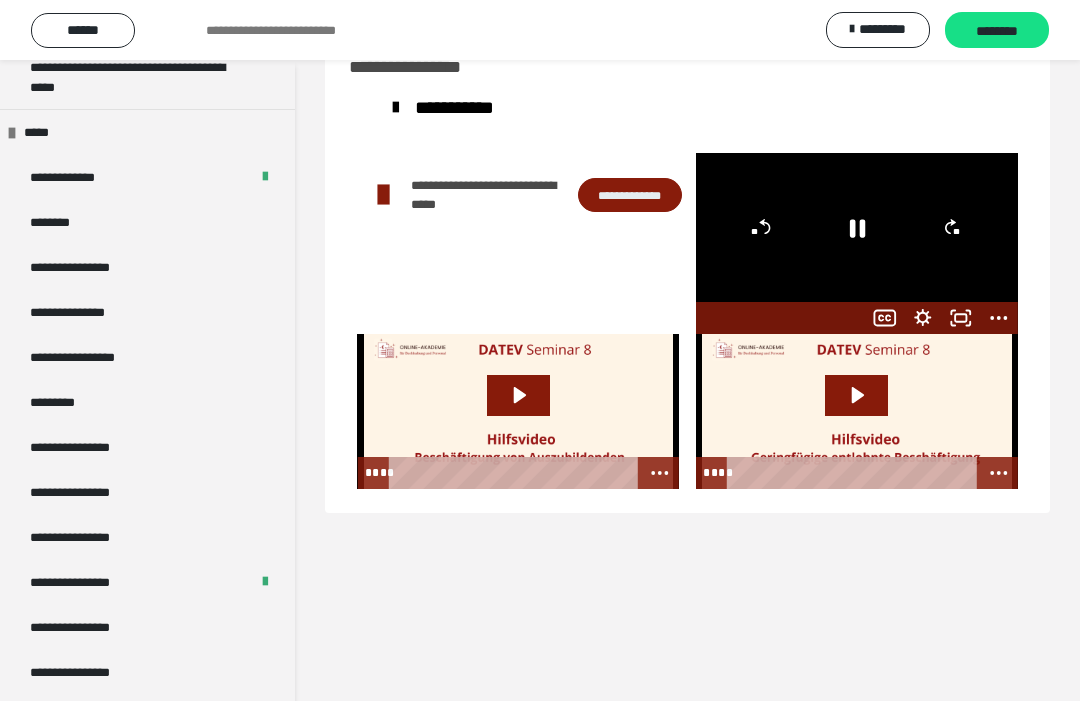 click 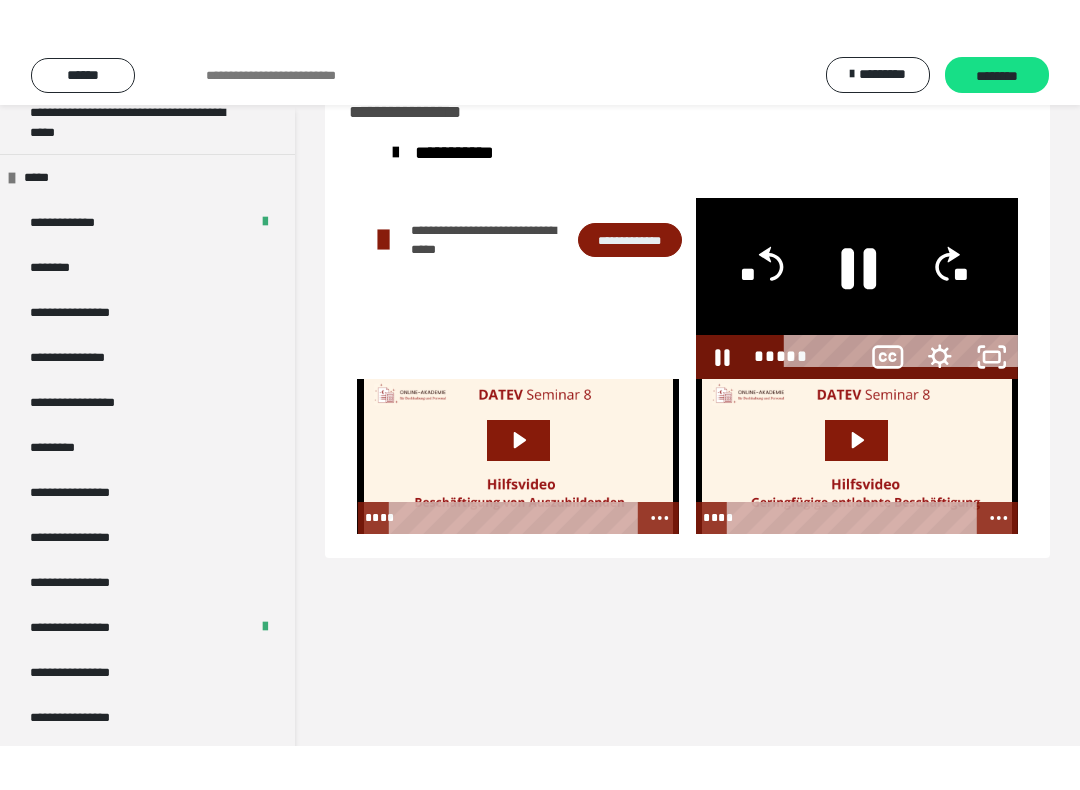 scroll, scrollTop: 20, scrollLeft: 0, axis: vertical 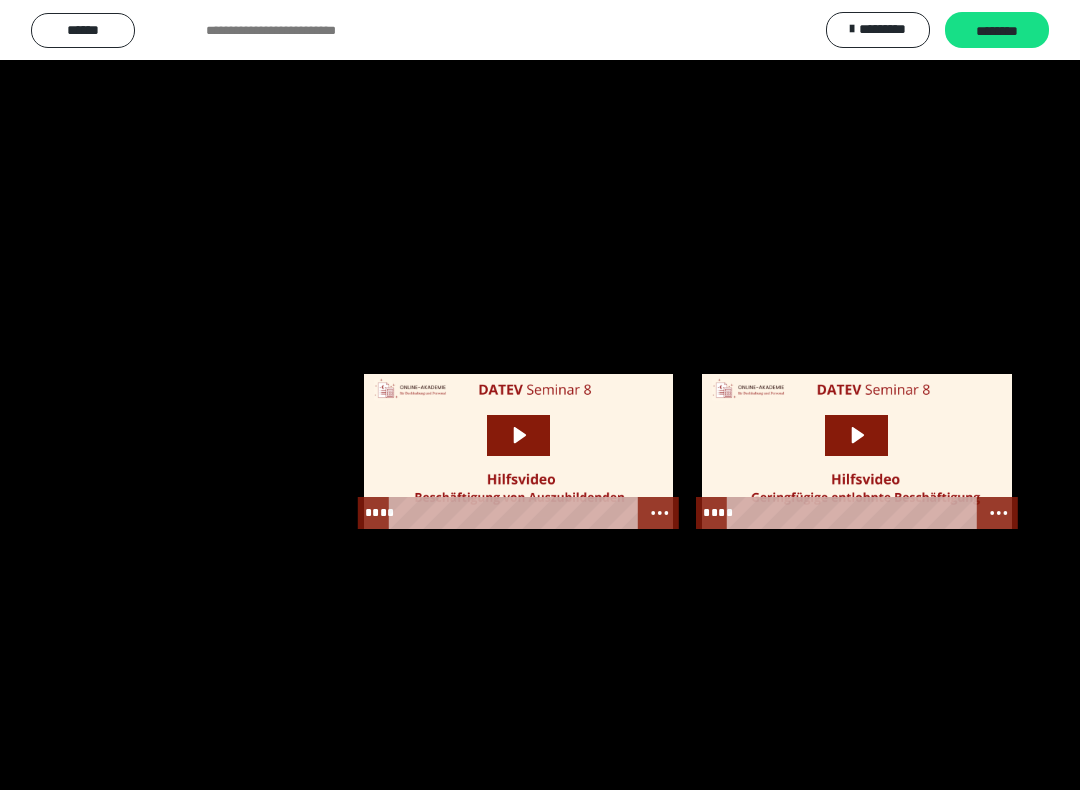 click at bounding box center (540, 395) 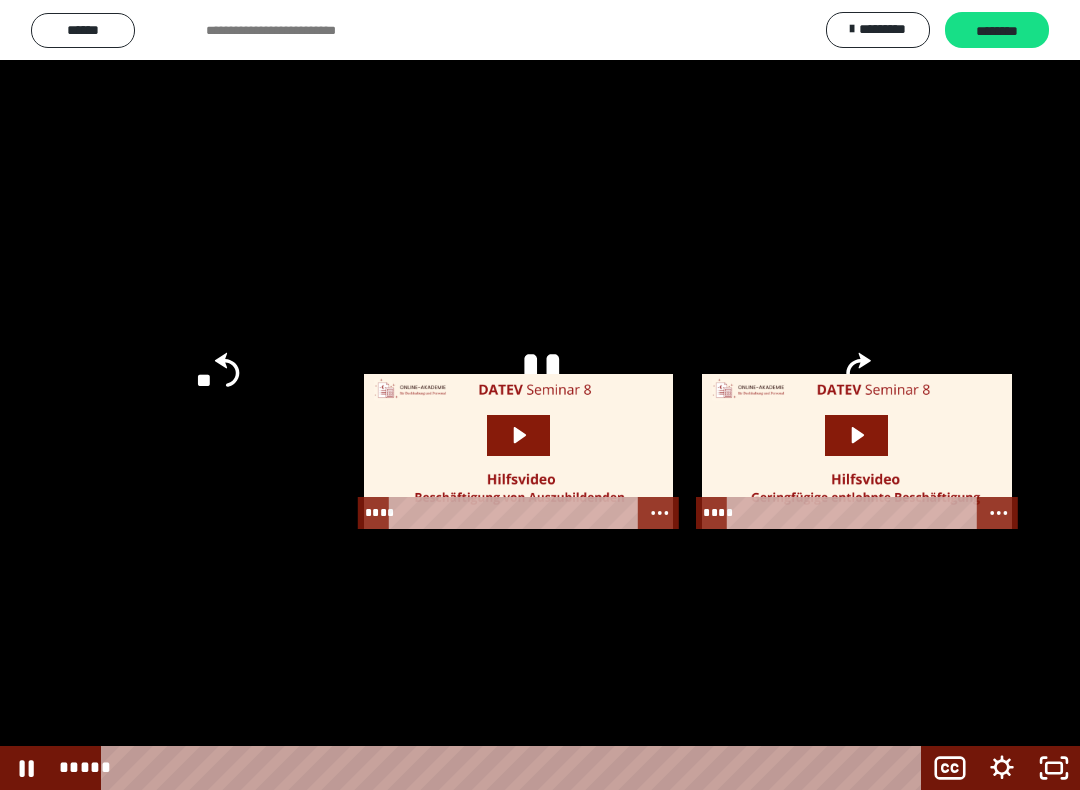 click 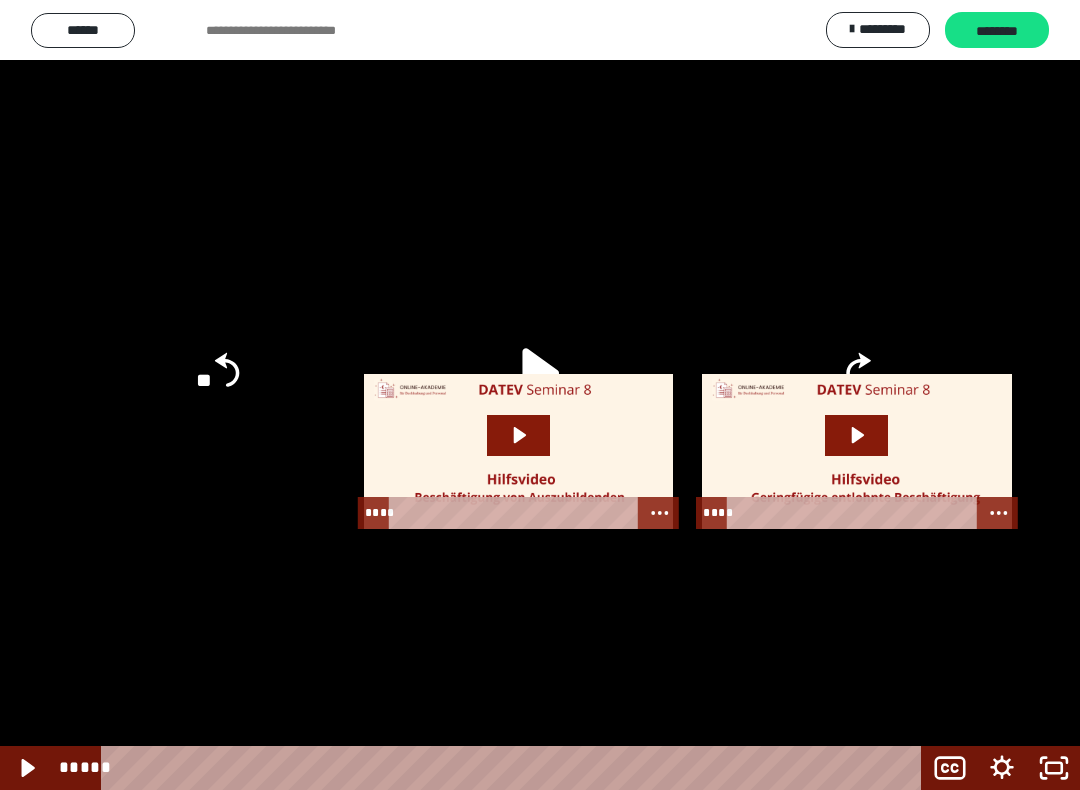 click 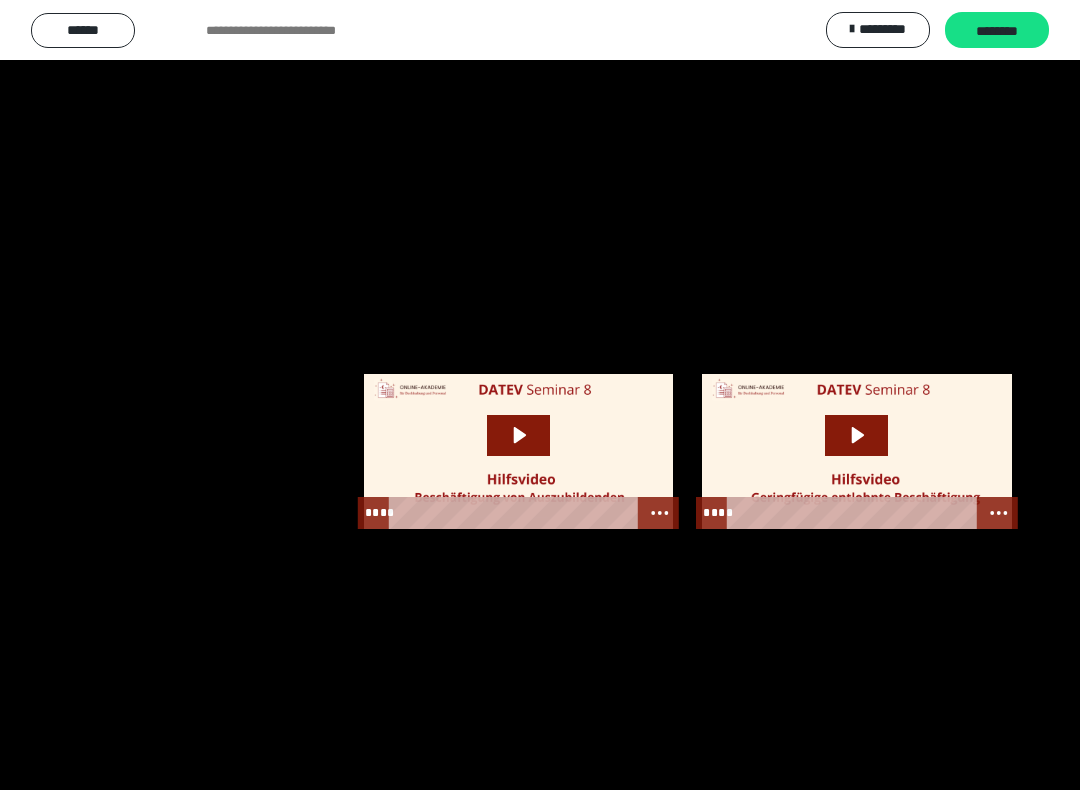 click at bounding box center [540, 395] 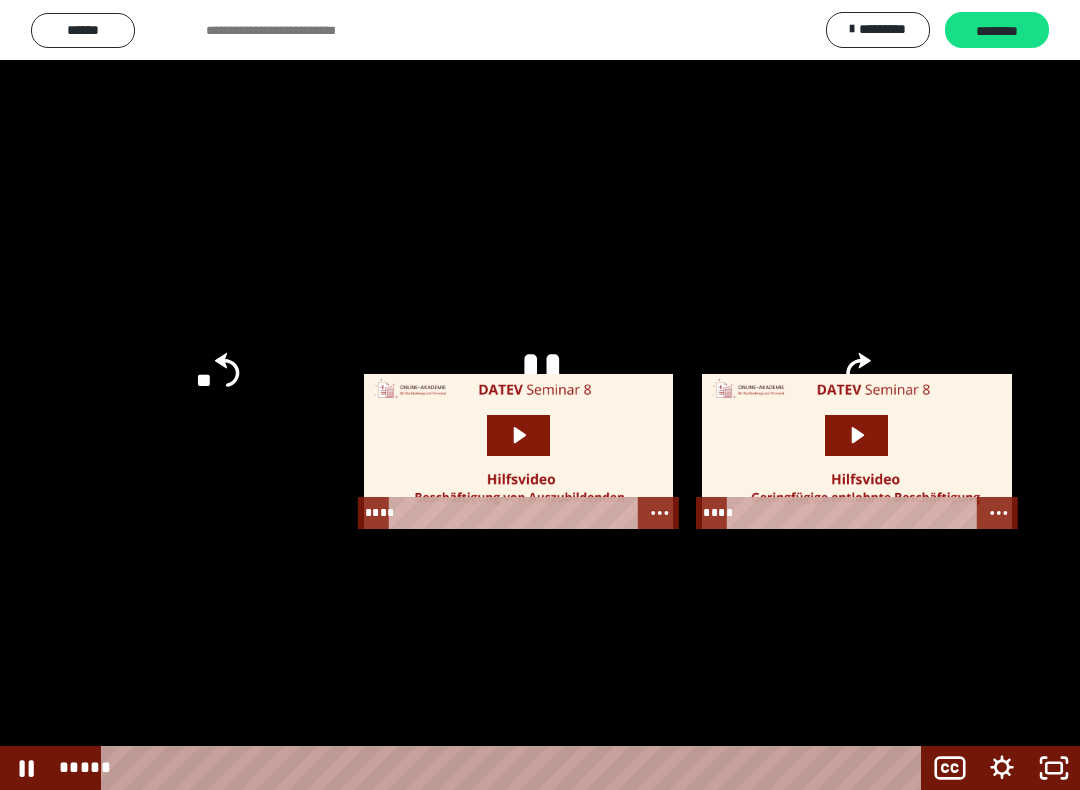 click 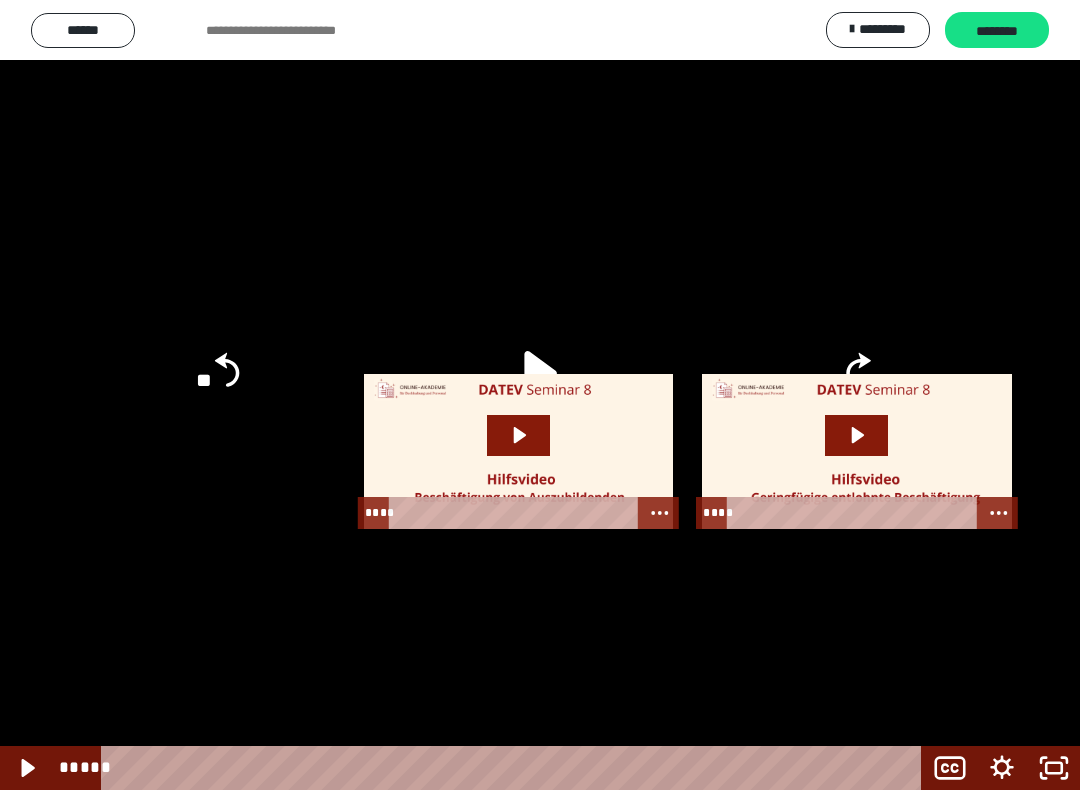 click on "**" 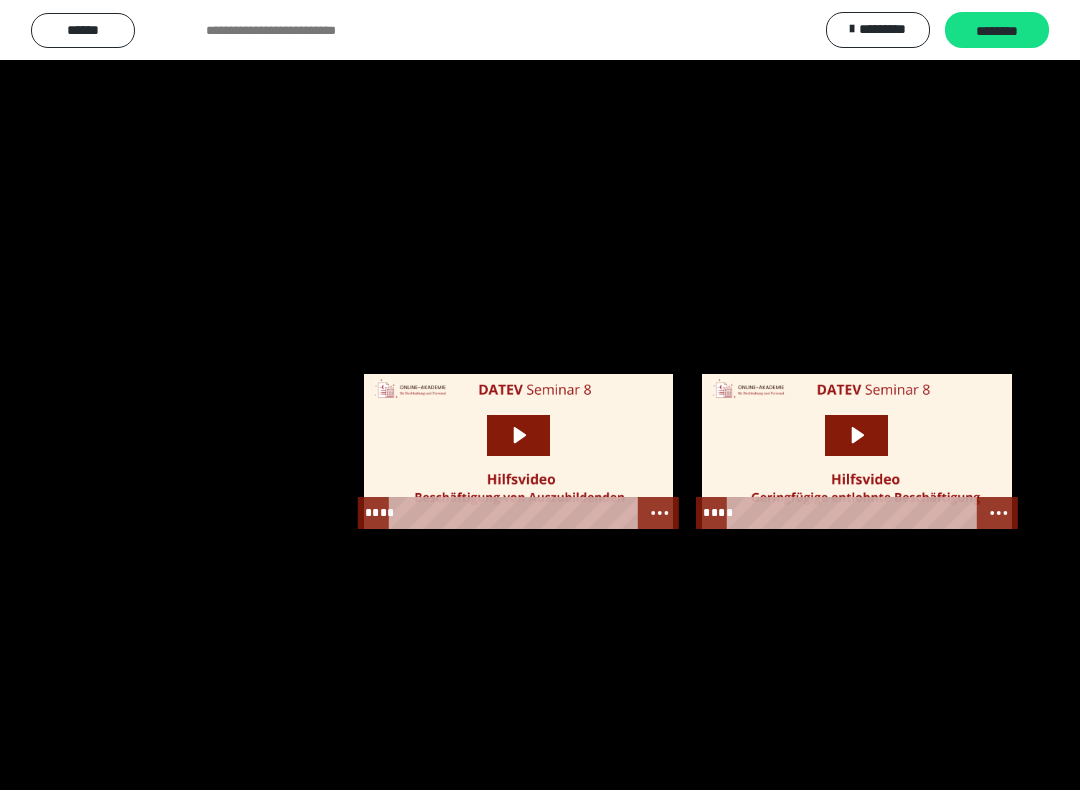 click at bounding box center [540, 395] 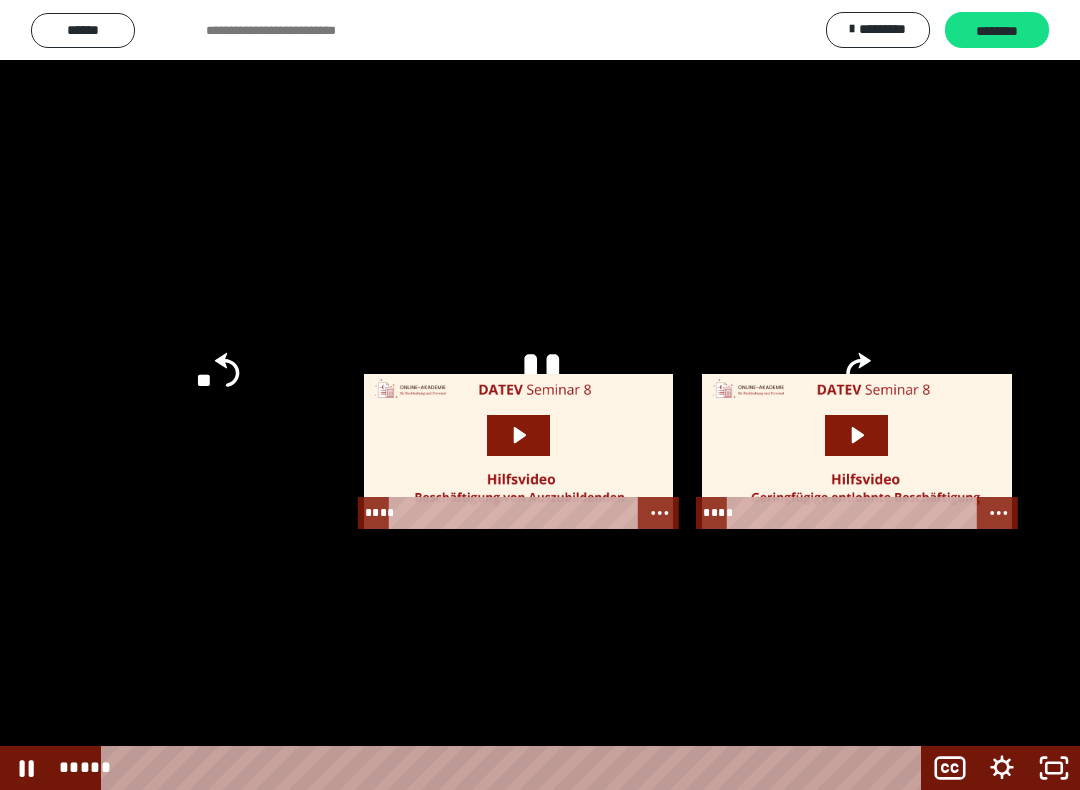 click 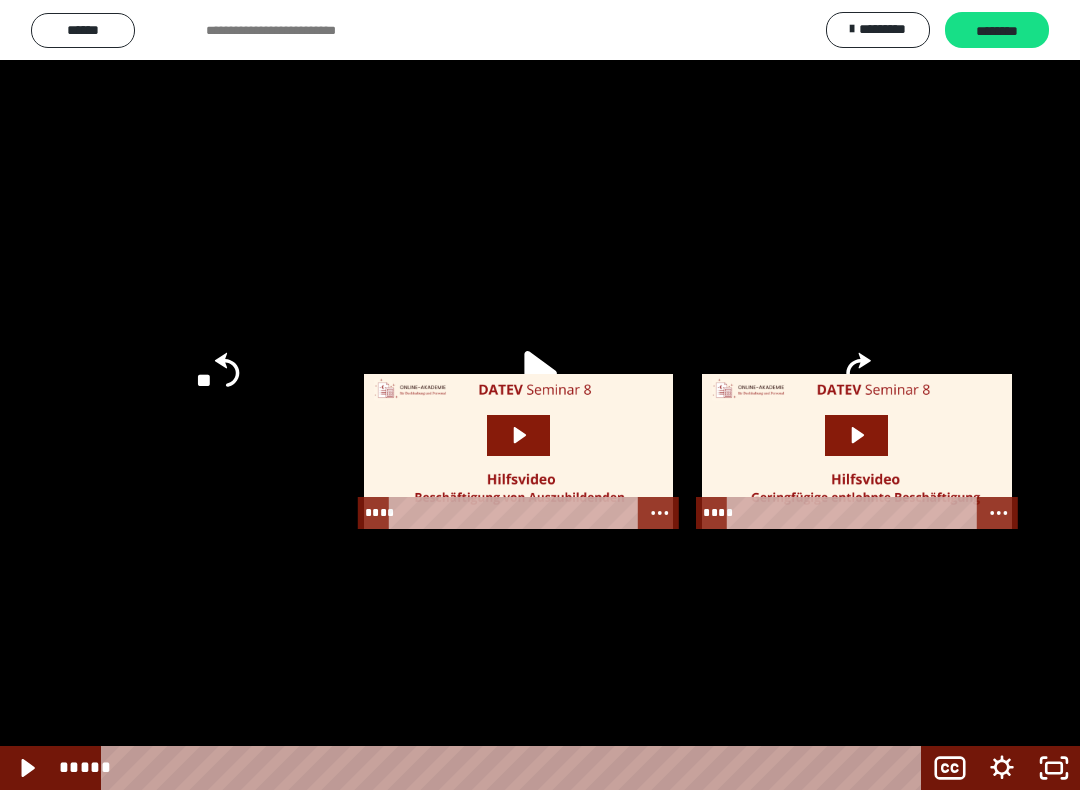 click 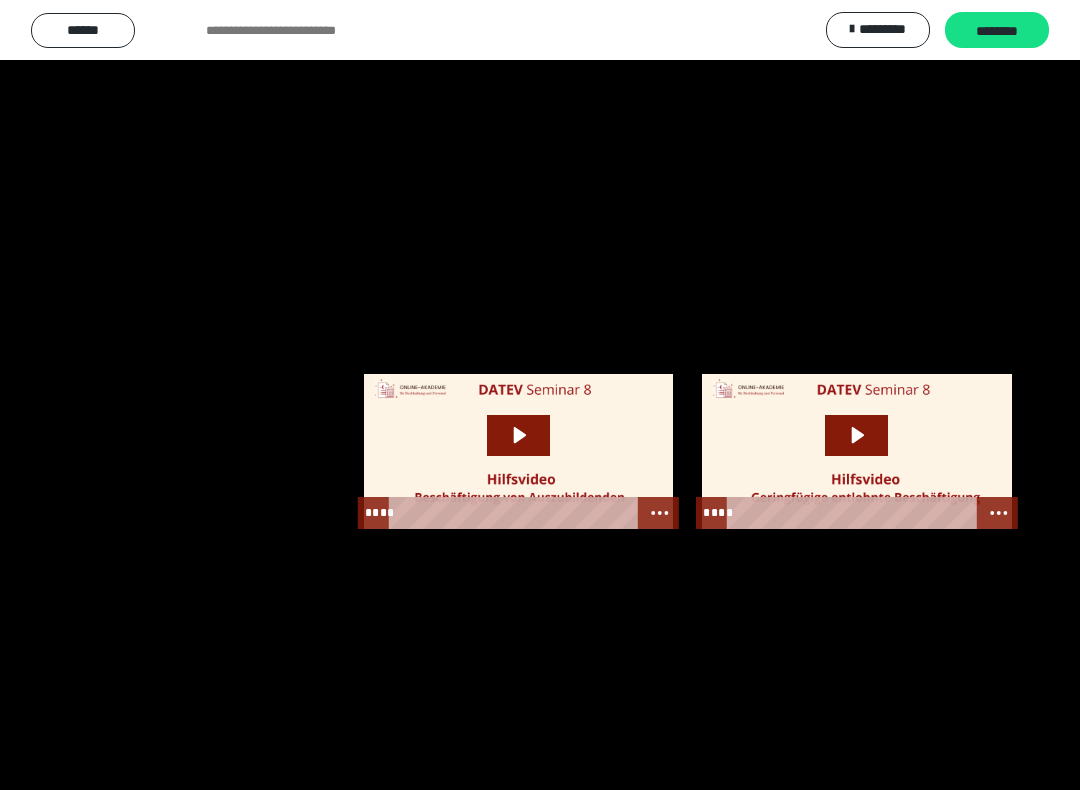click at bounding box center [540, 395] 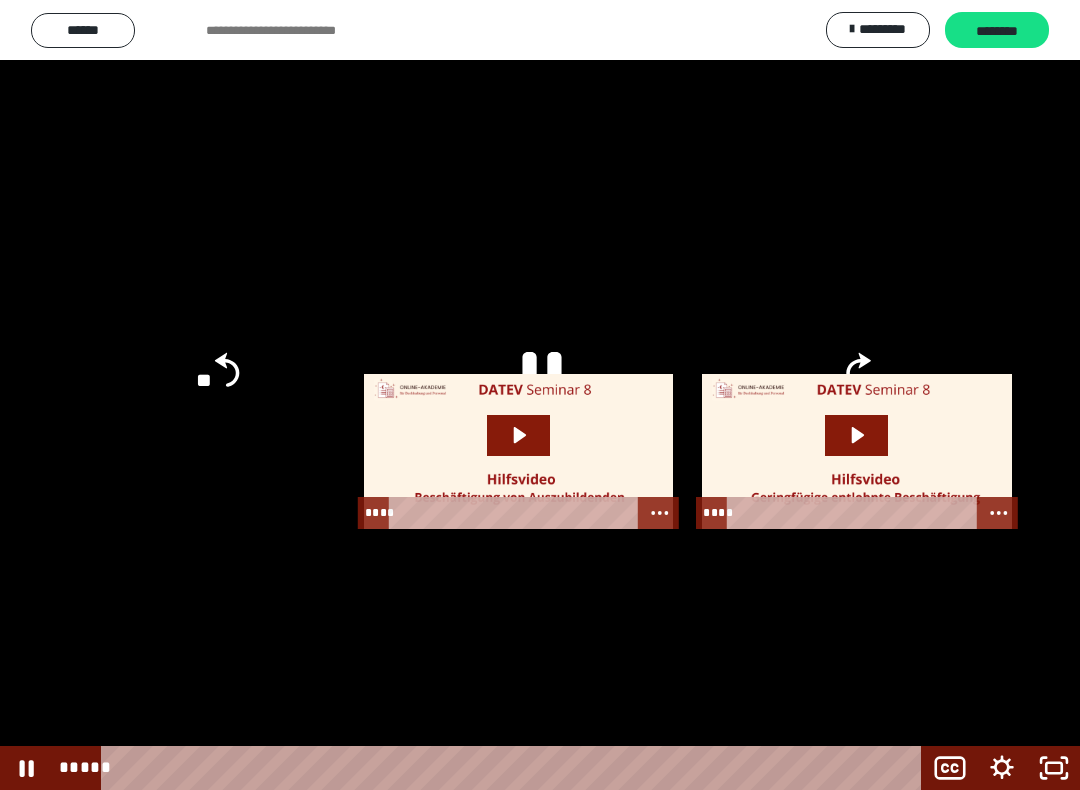 click 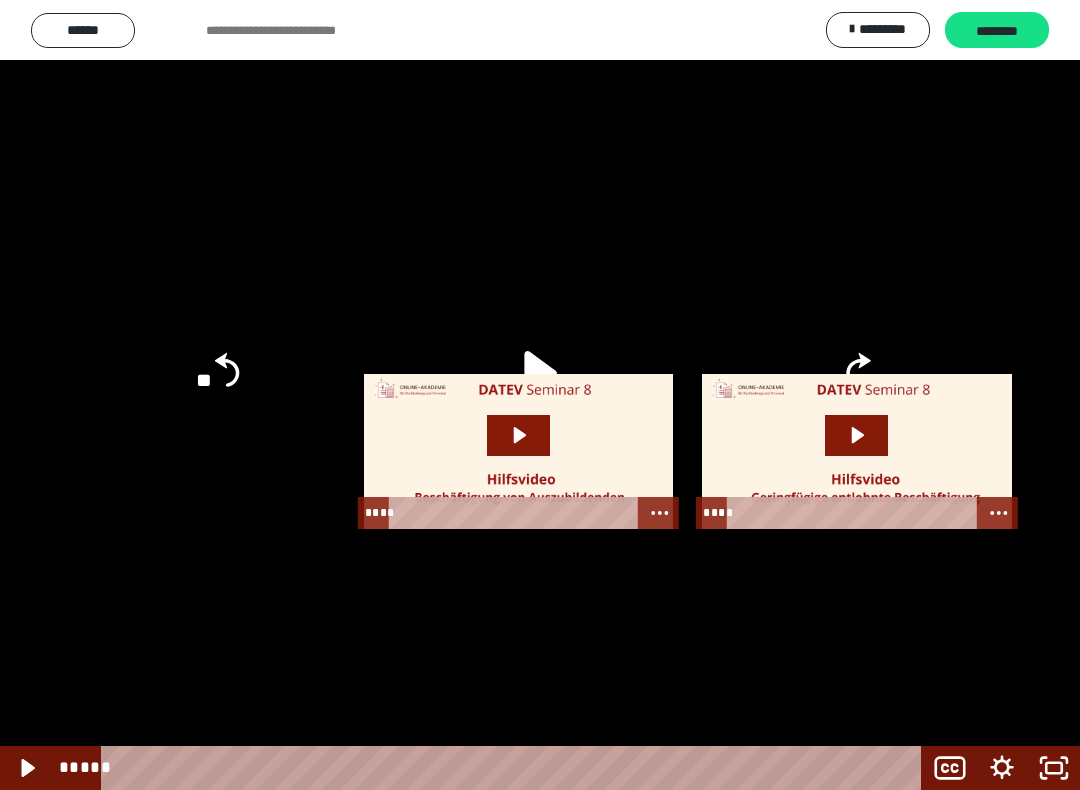 click 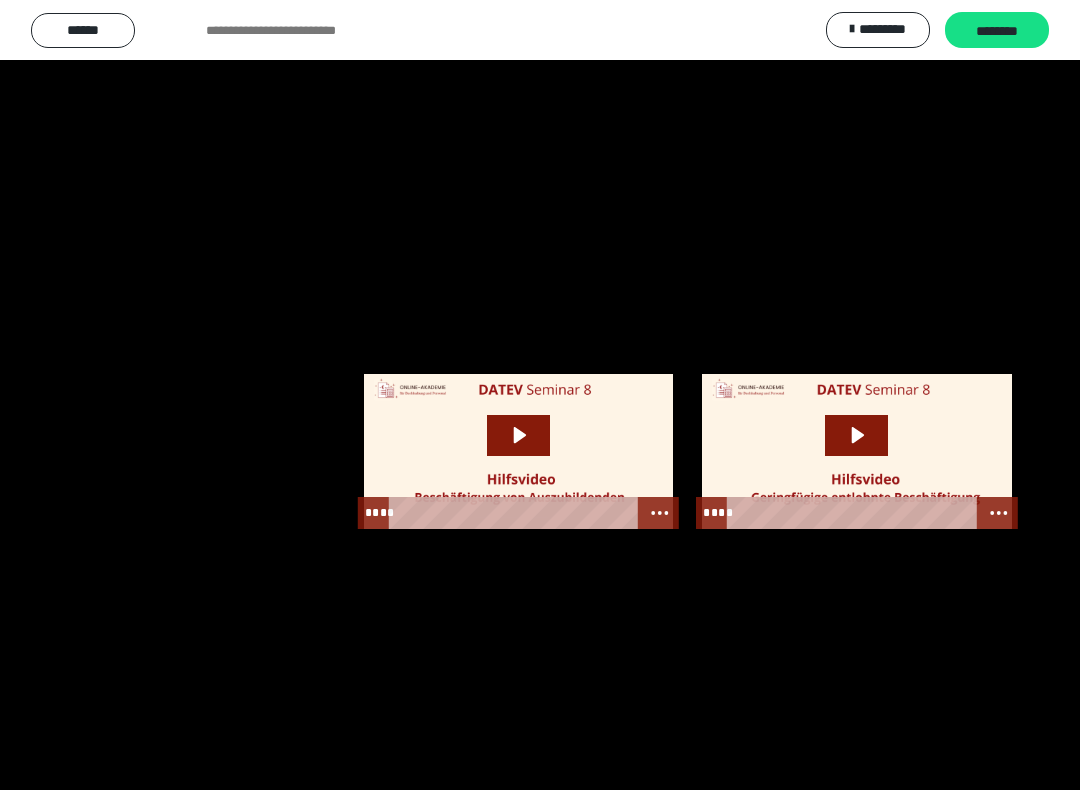 click at bounding box center (540, 395) 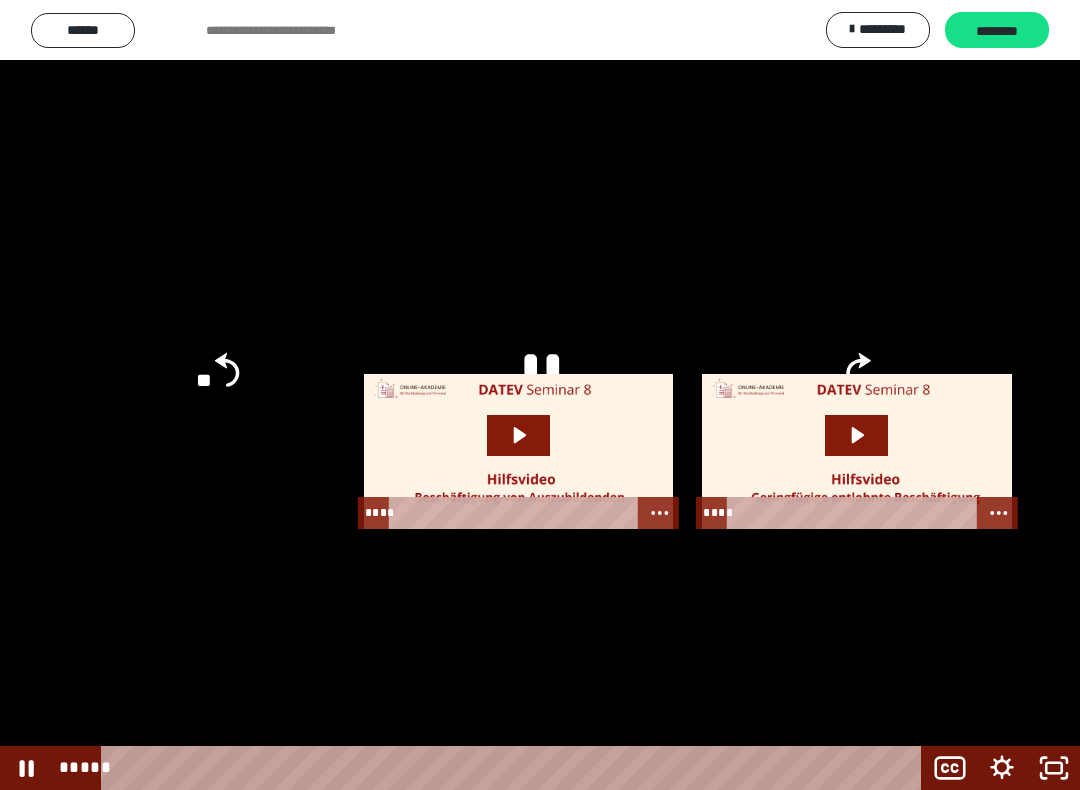 click 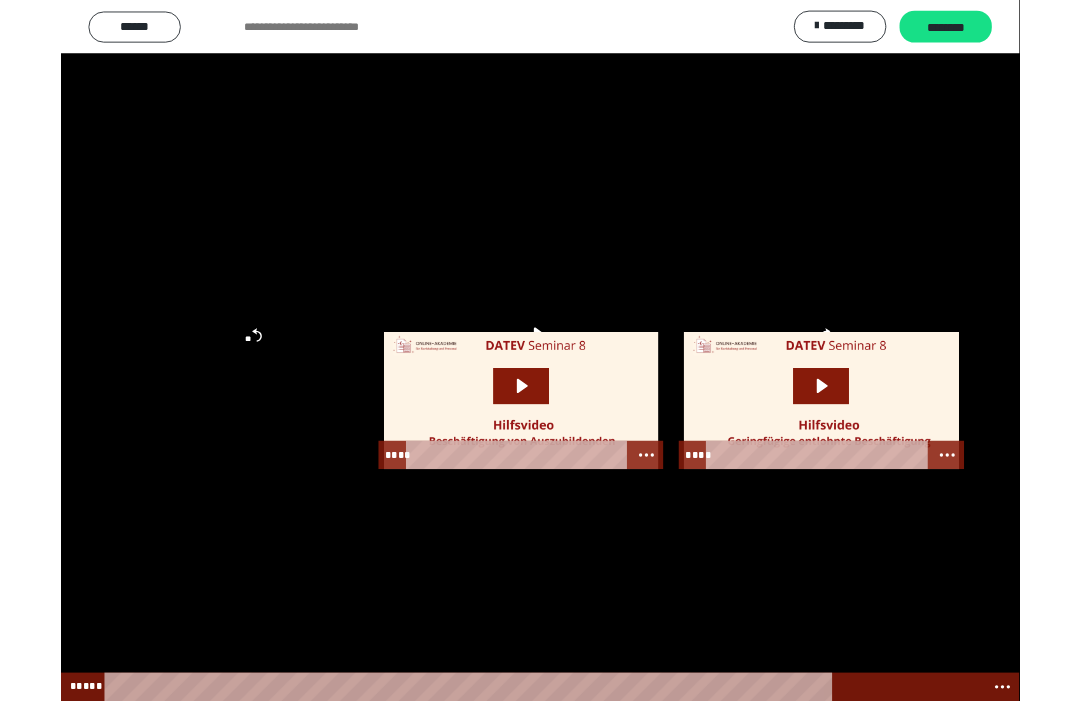 scroll, scrollTop: 38, scrollLeft: 0, axis: vertical 